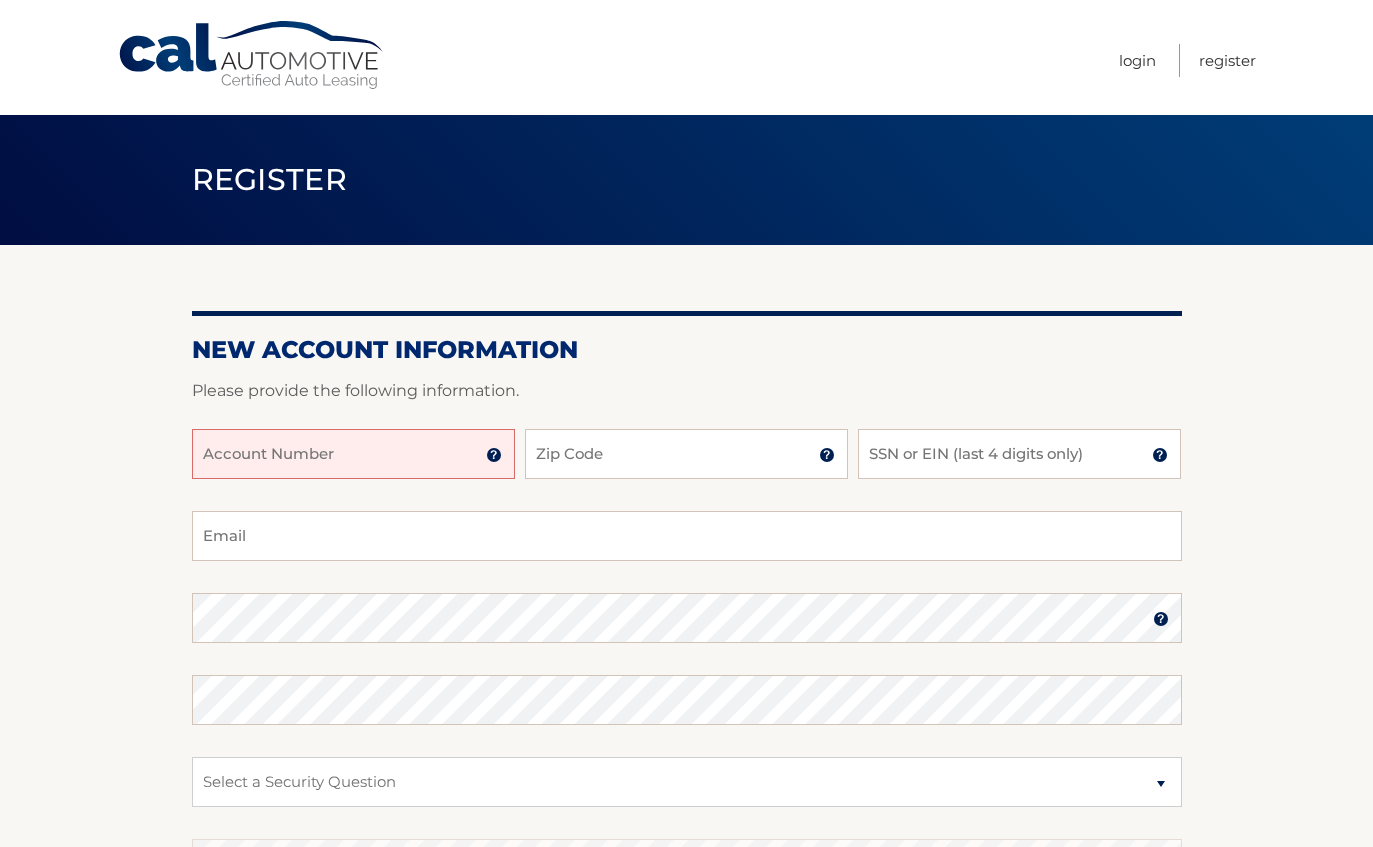scroll, scrollTop: 0, scrollLeft: 0, axis: both 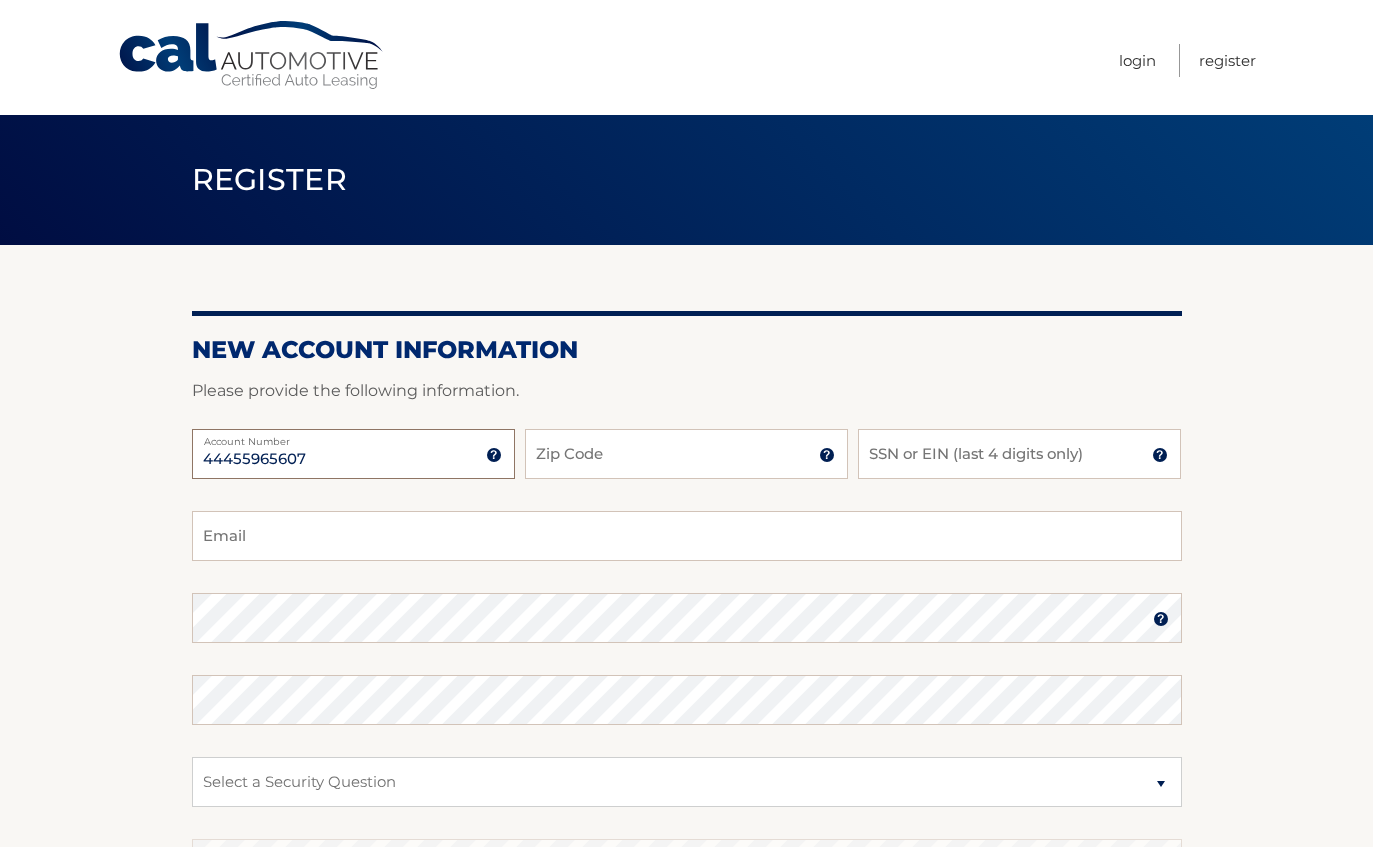 type on "44455965607" 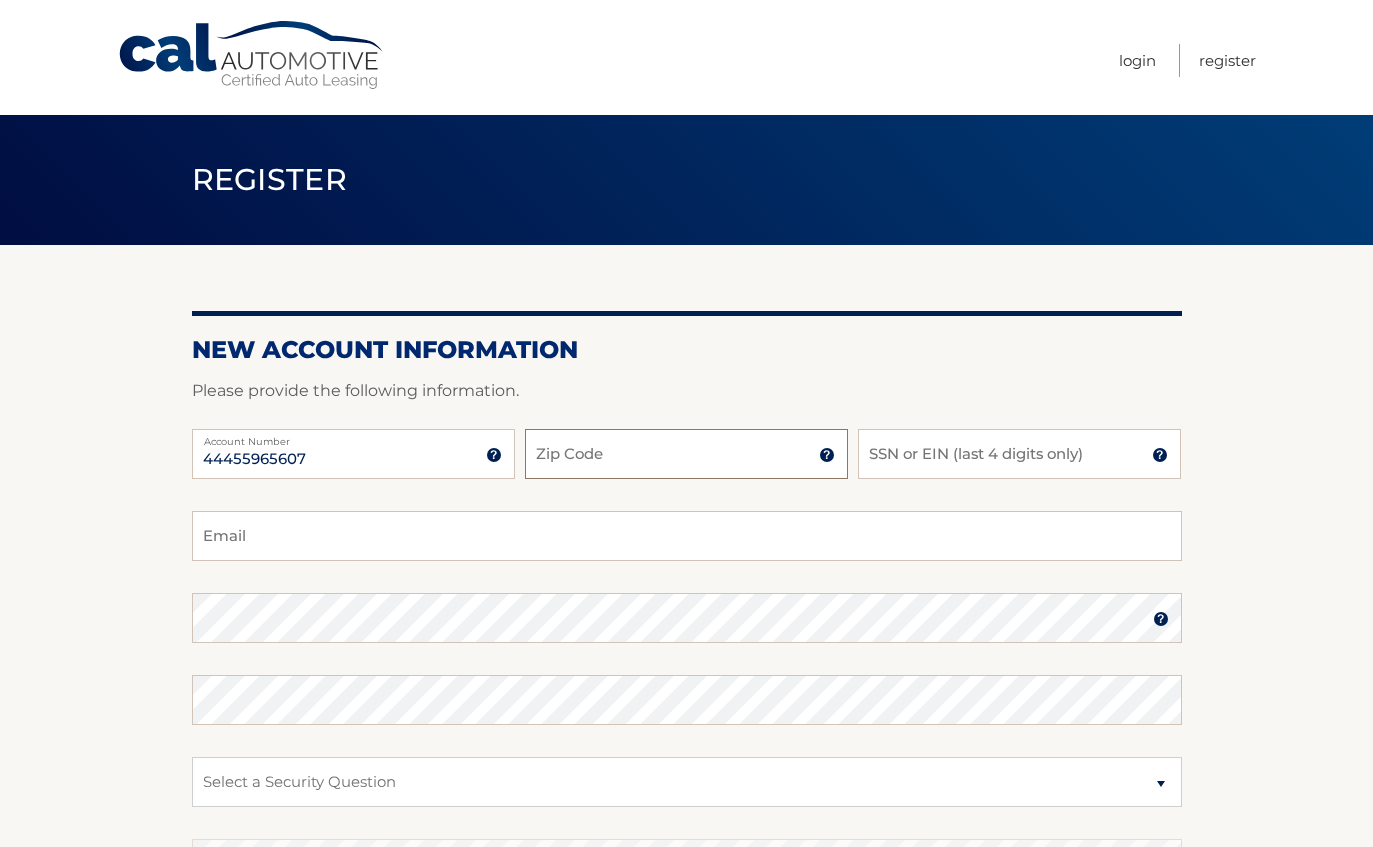 click on "Zip Code" at bounding box center [686, 454] 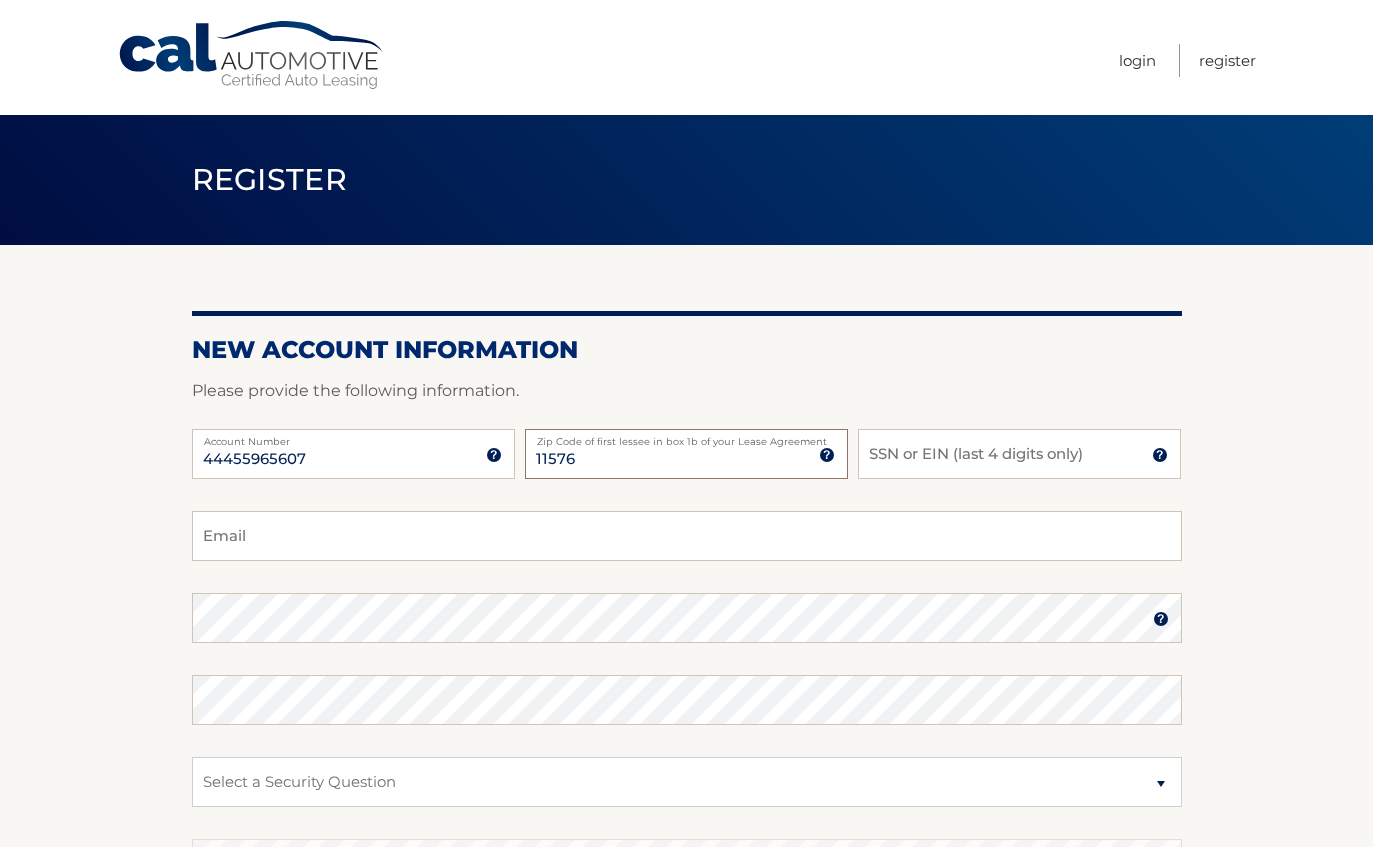 type on "11576" 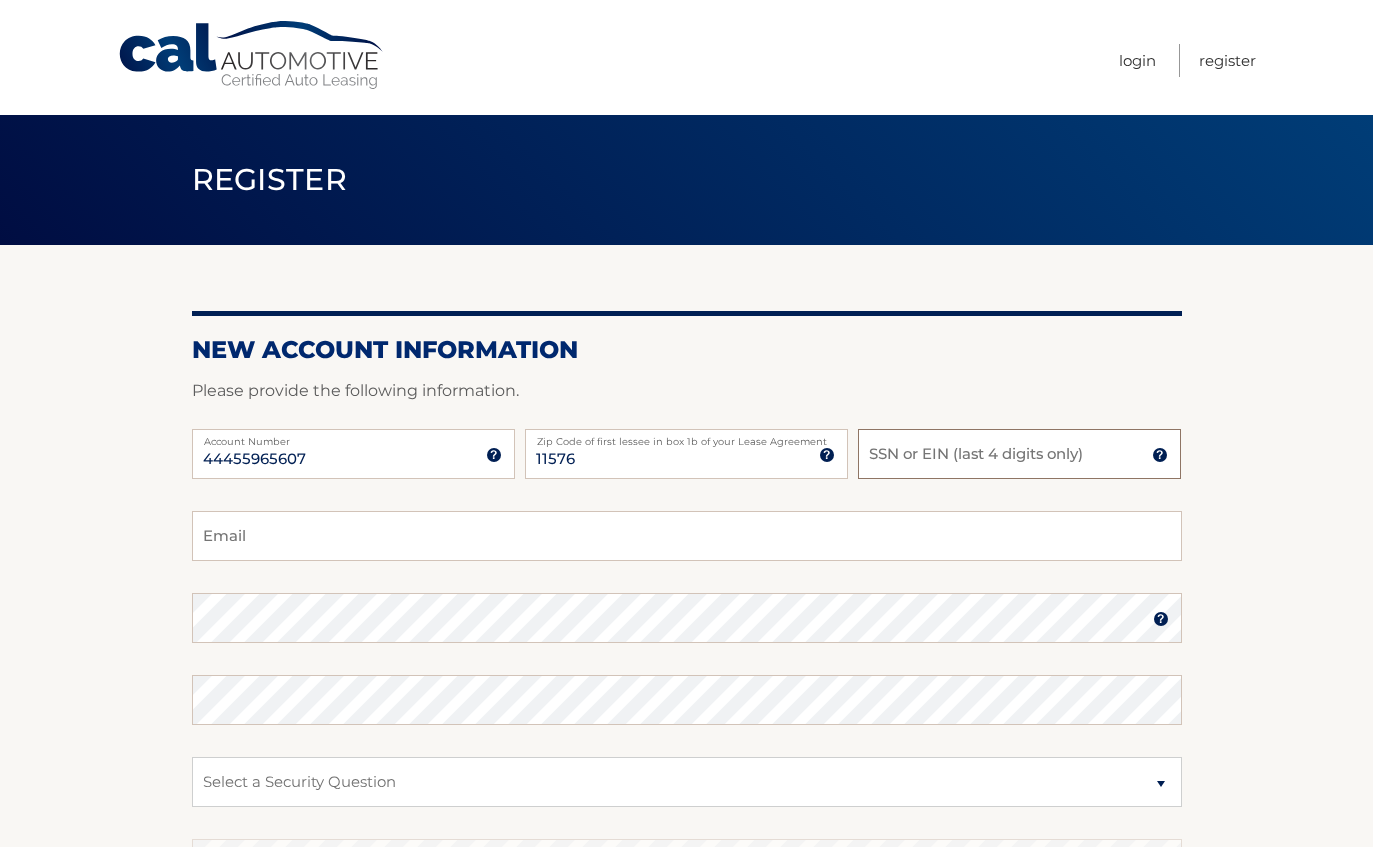 click on "SSN or EIN (last 4 digits only)" at bounding box center (1019, 454) 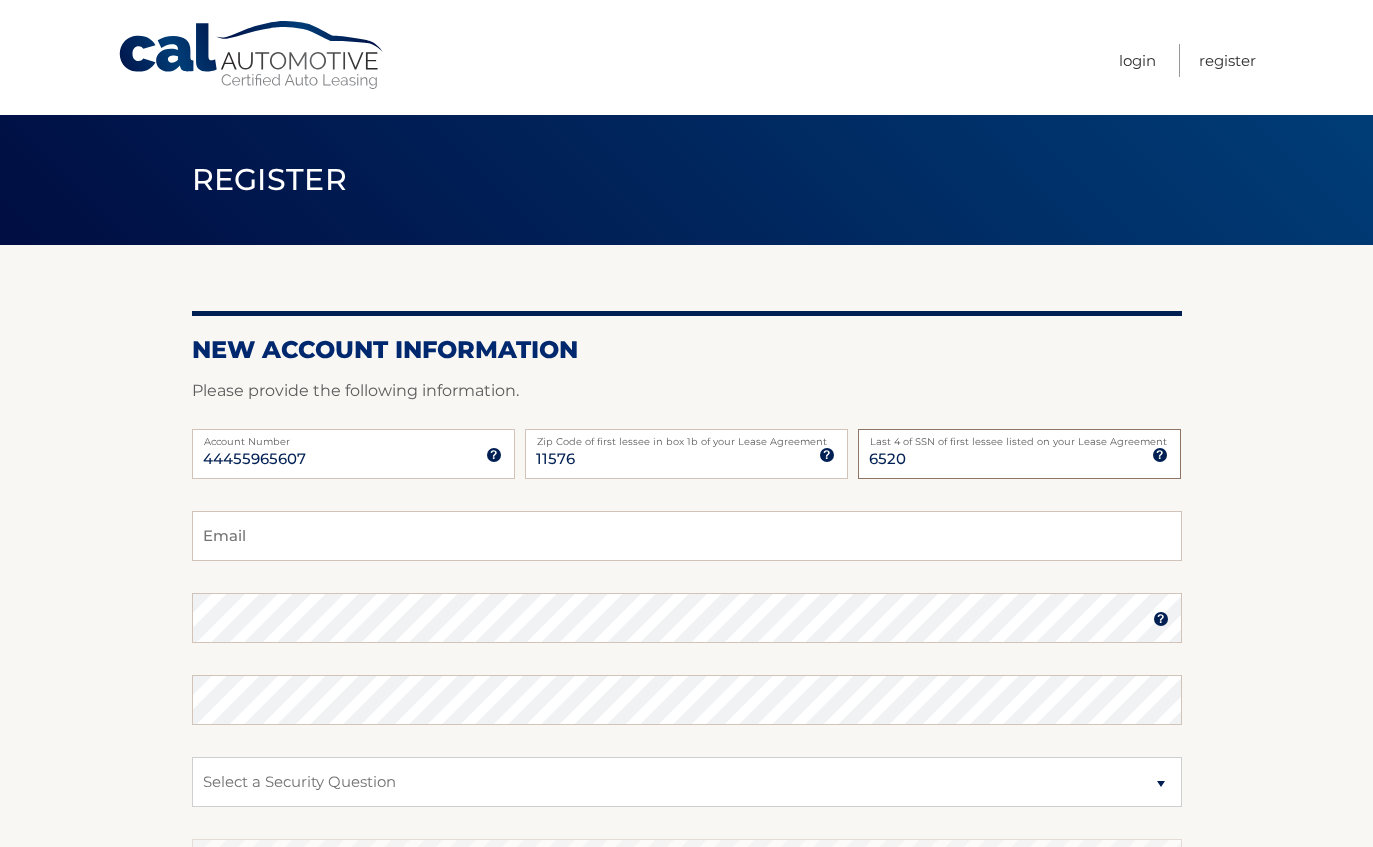 type on "6520" 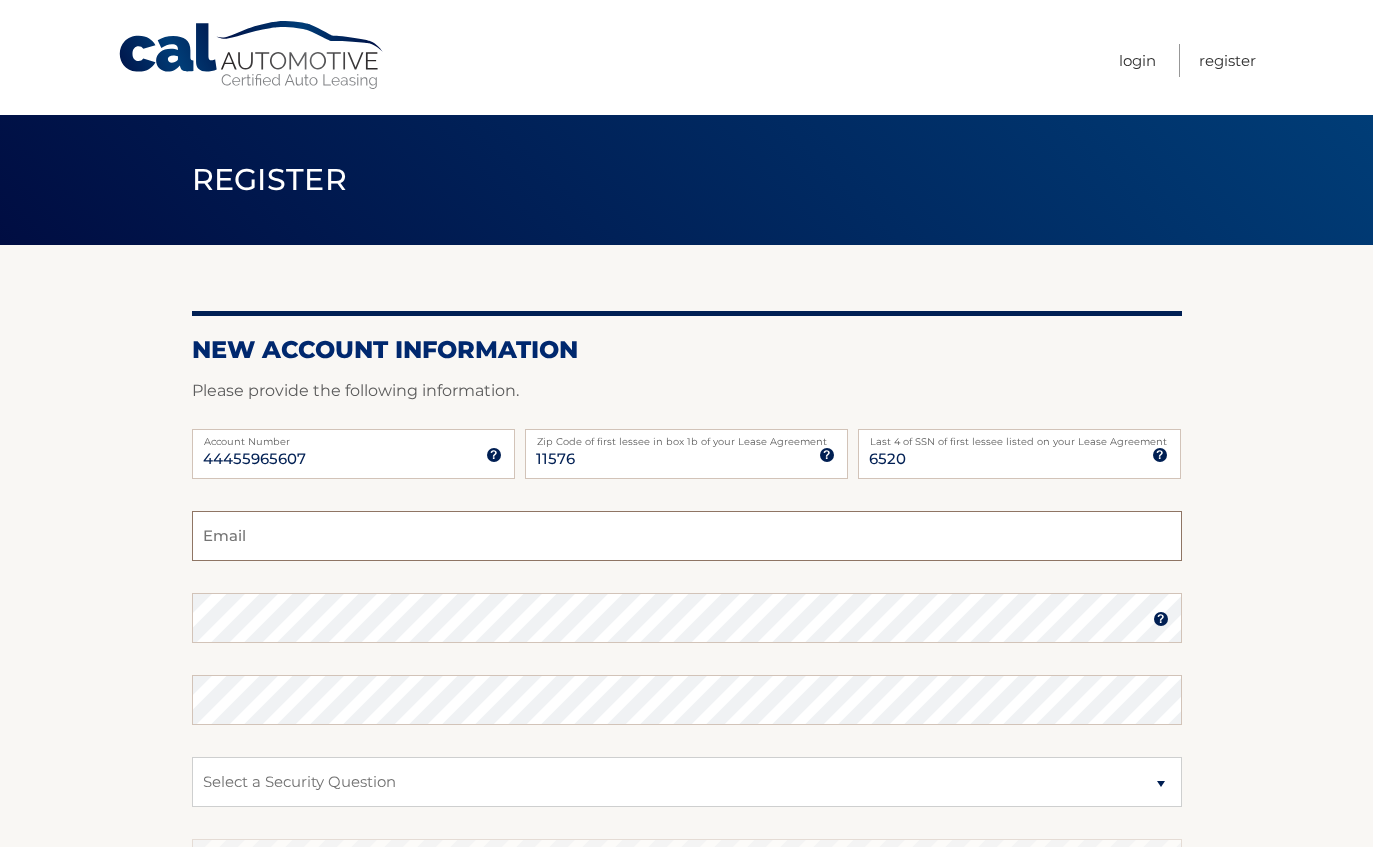click on "Email" at bounding box center (687, 536) 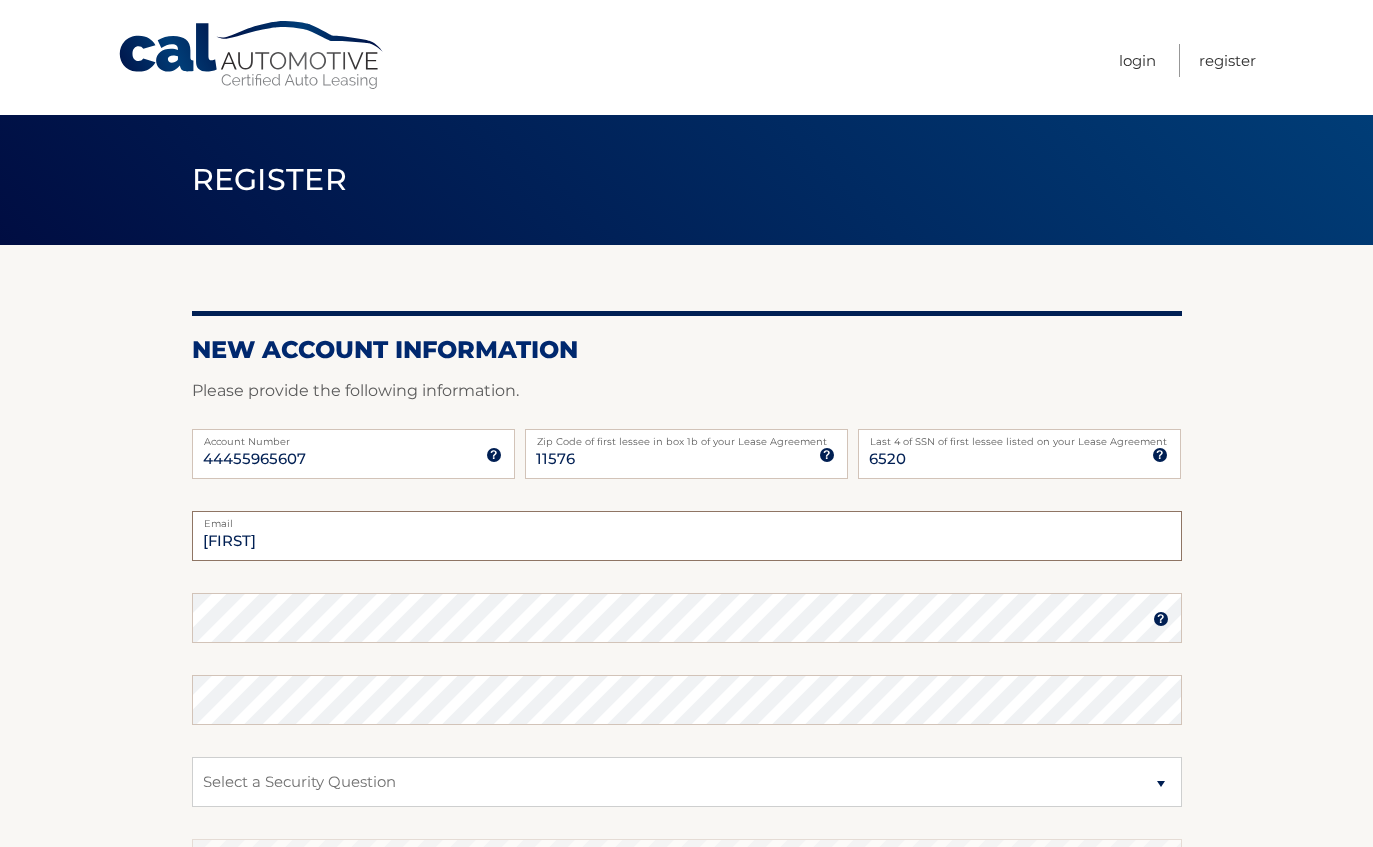 type on "evan" 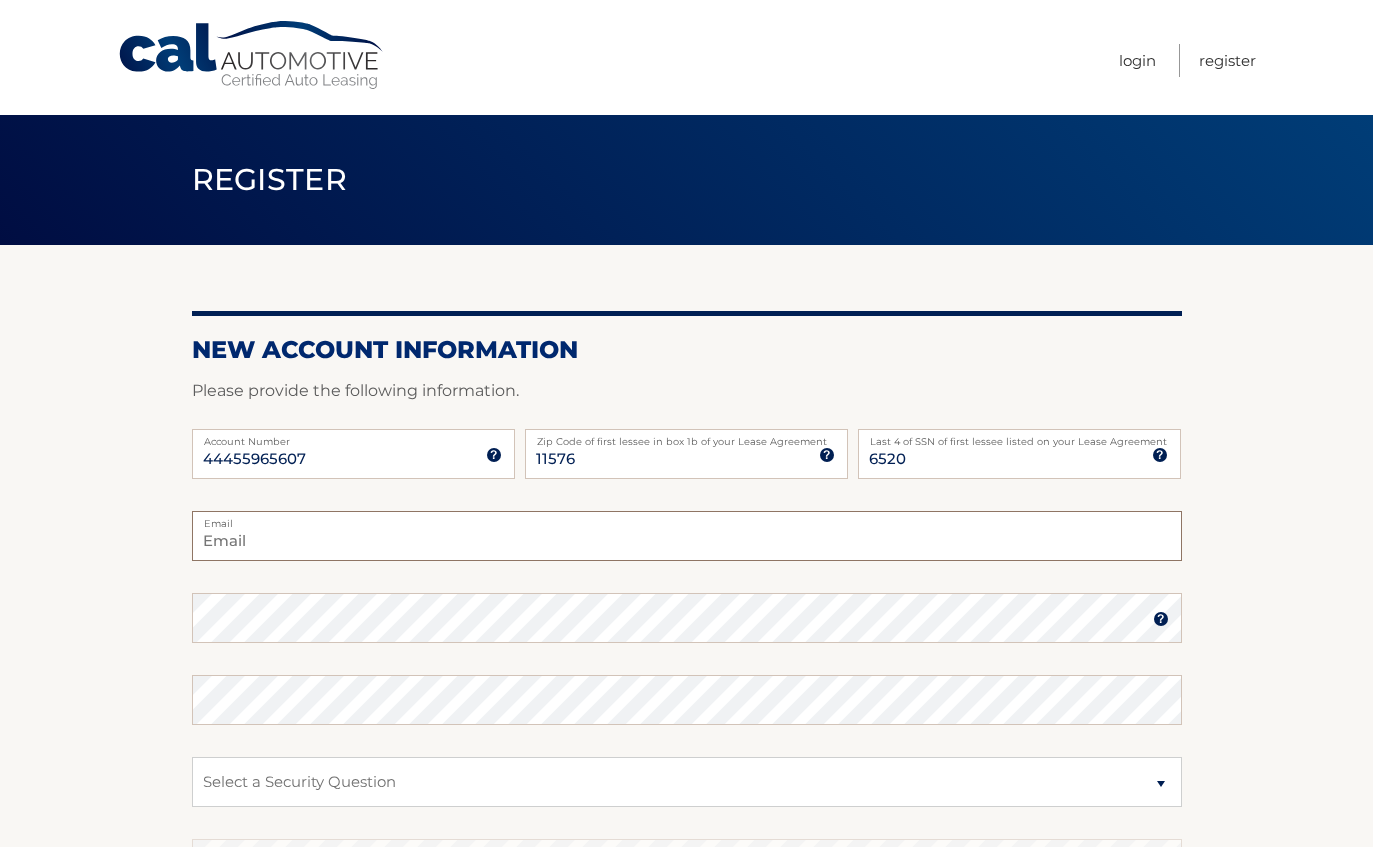 type on "evan.sokolov@gmail.com" 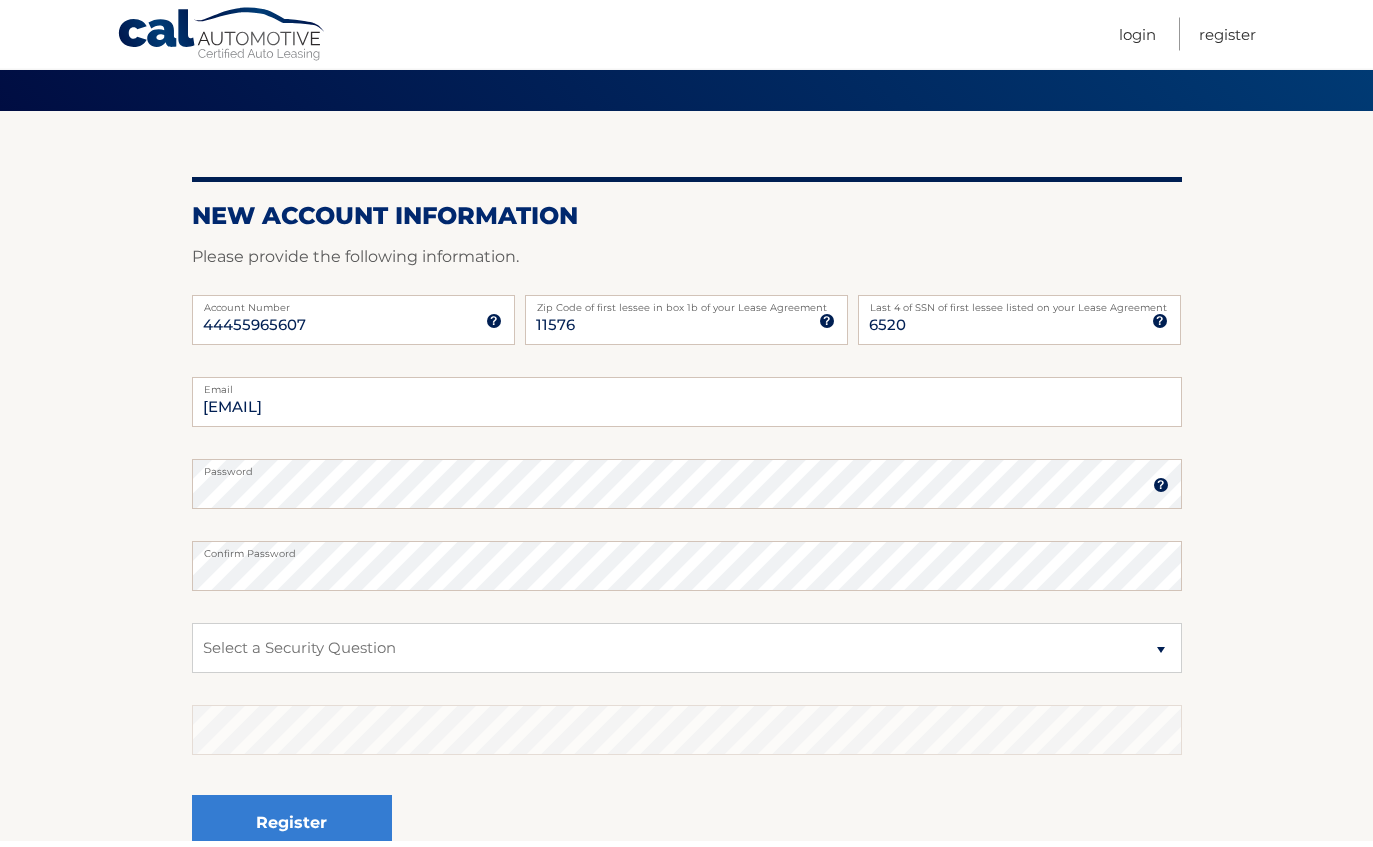 scroll, scrollTop: 134, scrollLeft: 0, axis: vertical 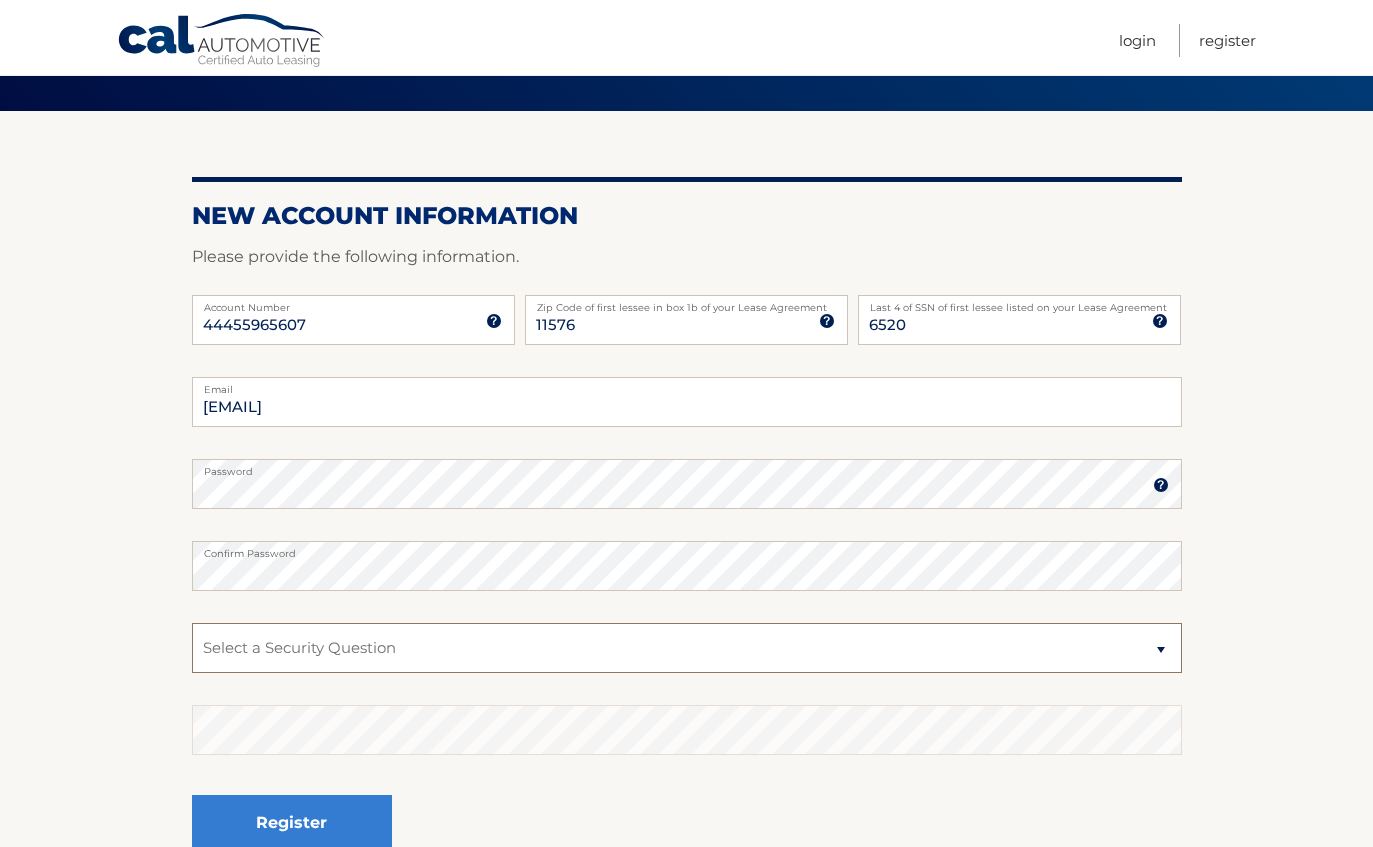 click on "Select a Security Question
What was the name of your elementary school?
What is your mother’s maiden name?
What street did you live on in the third grade?
In what city or town was your first job?
What was your childhood phone number including area code? (e.g., 000-000-0000)" at bounding box center [687, 648] 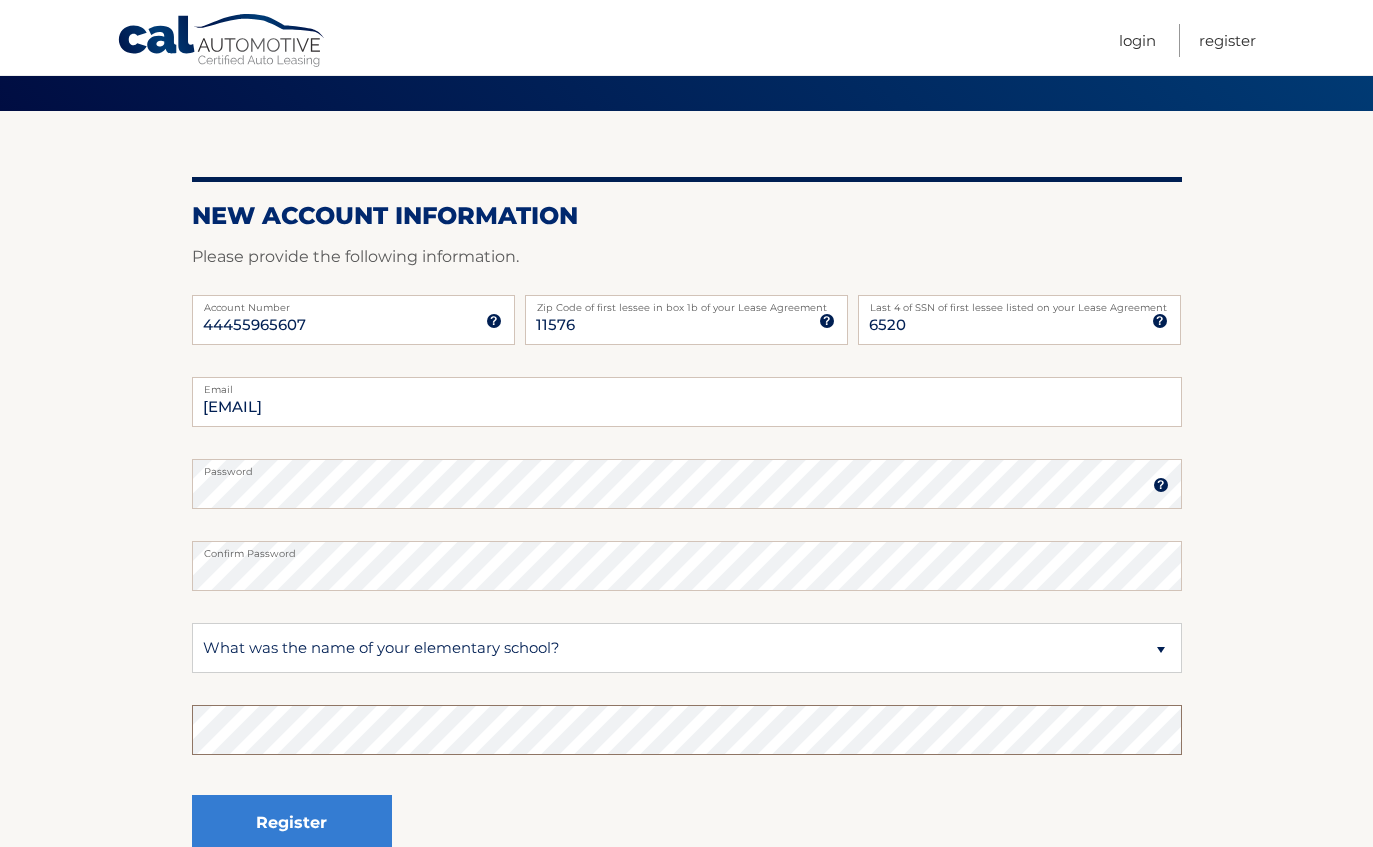 scroll, scrollTop: 133, scrollLeft: 0, axis: vertical 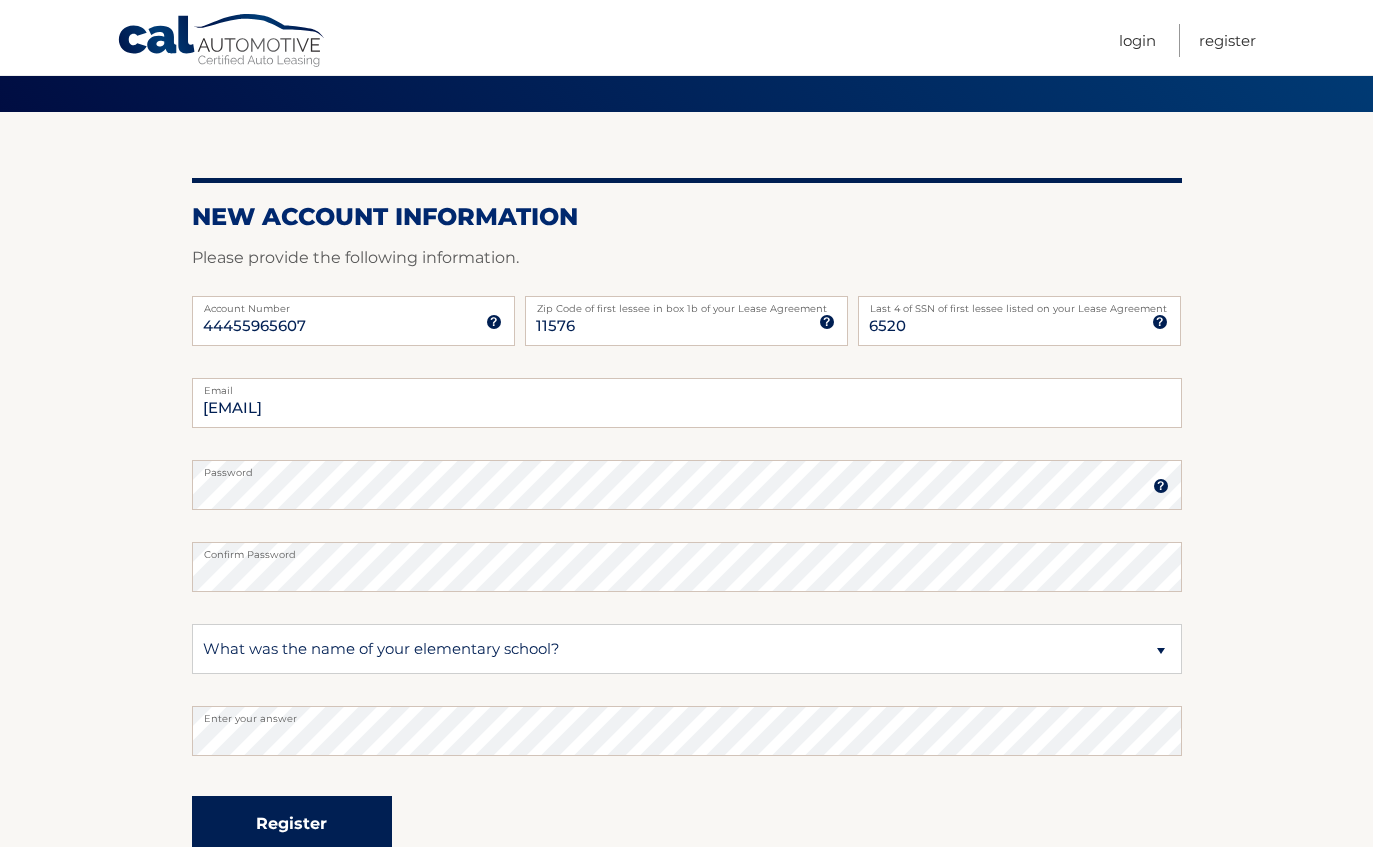 click on "Register" at bounding box center [292, 823] 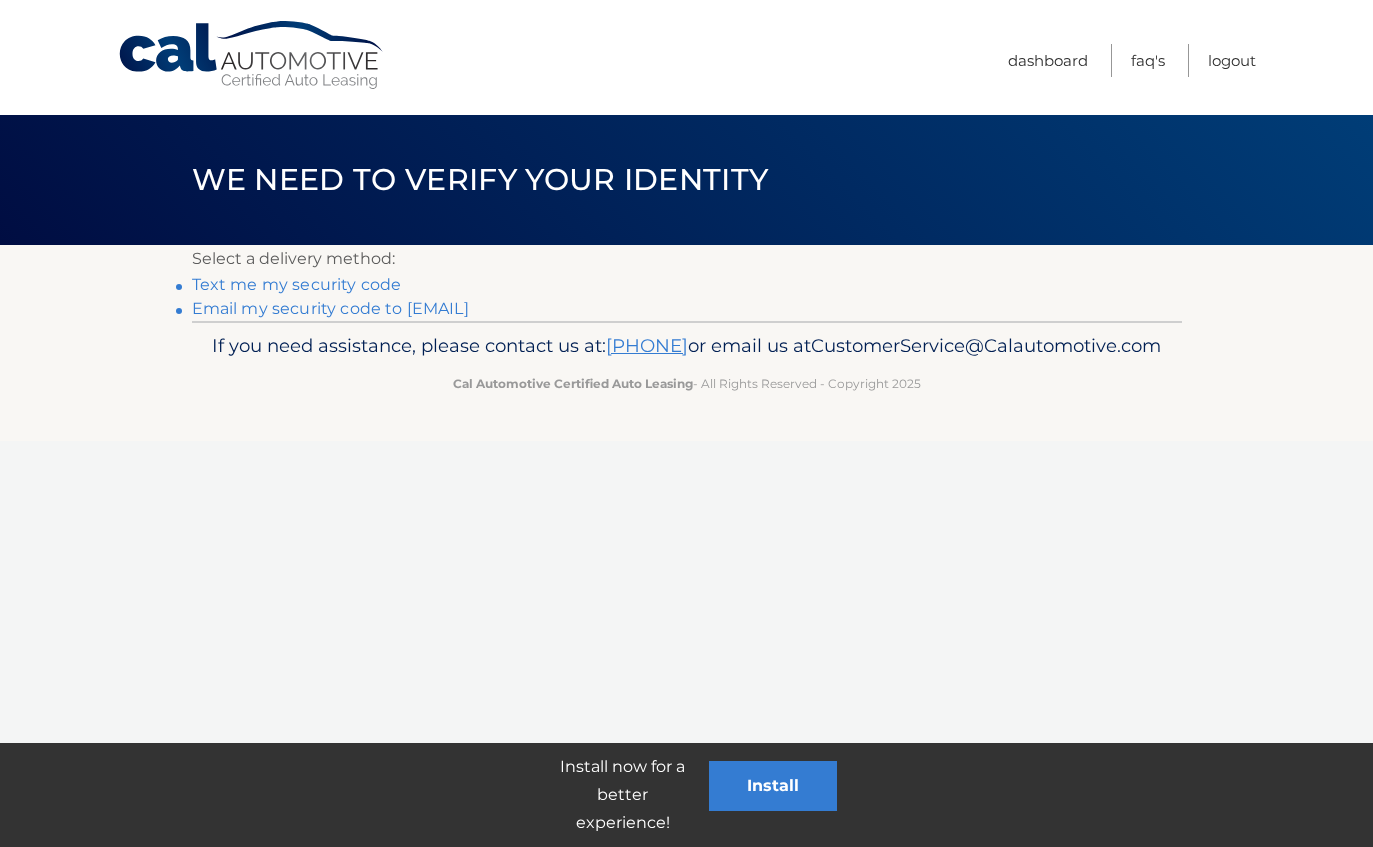 scroll, scrollTop: 0, scrollLeft: 0, axis: both 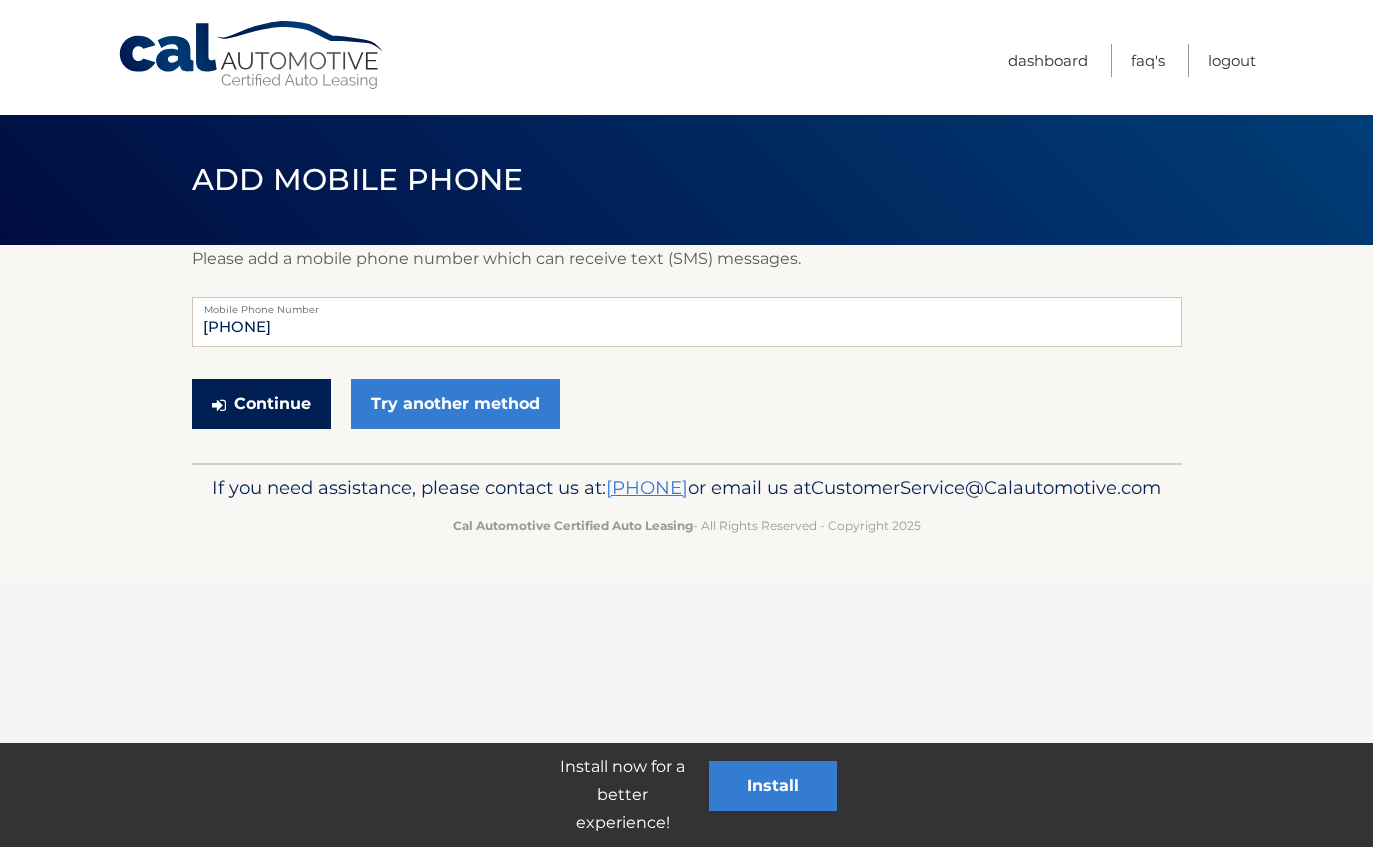 click on "Continue" at bounding box center (261, 404) 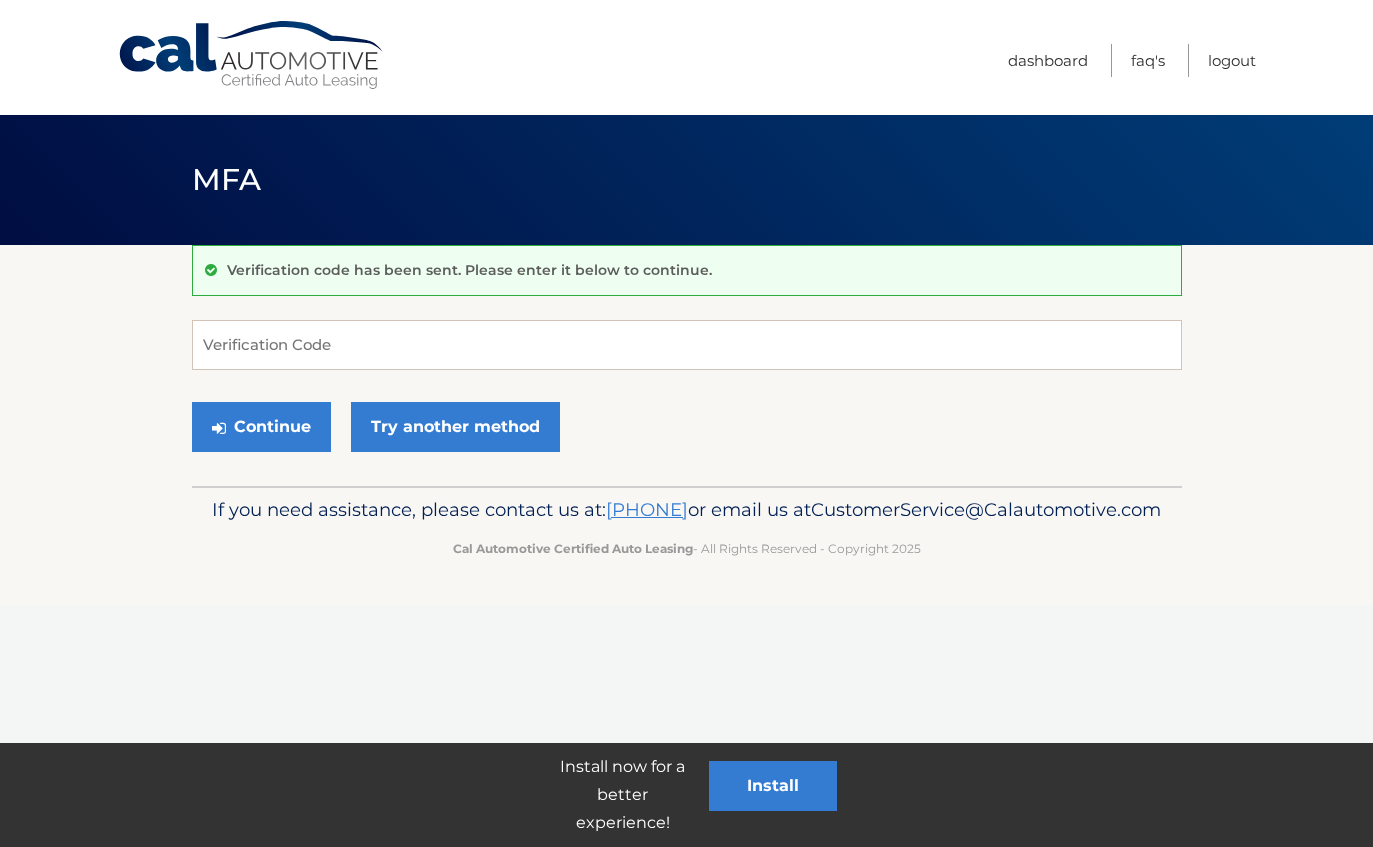 scroll, scrollTop: 0, scrollLeft: 0, axis: both 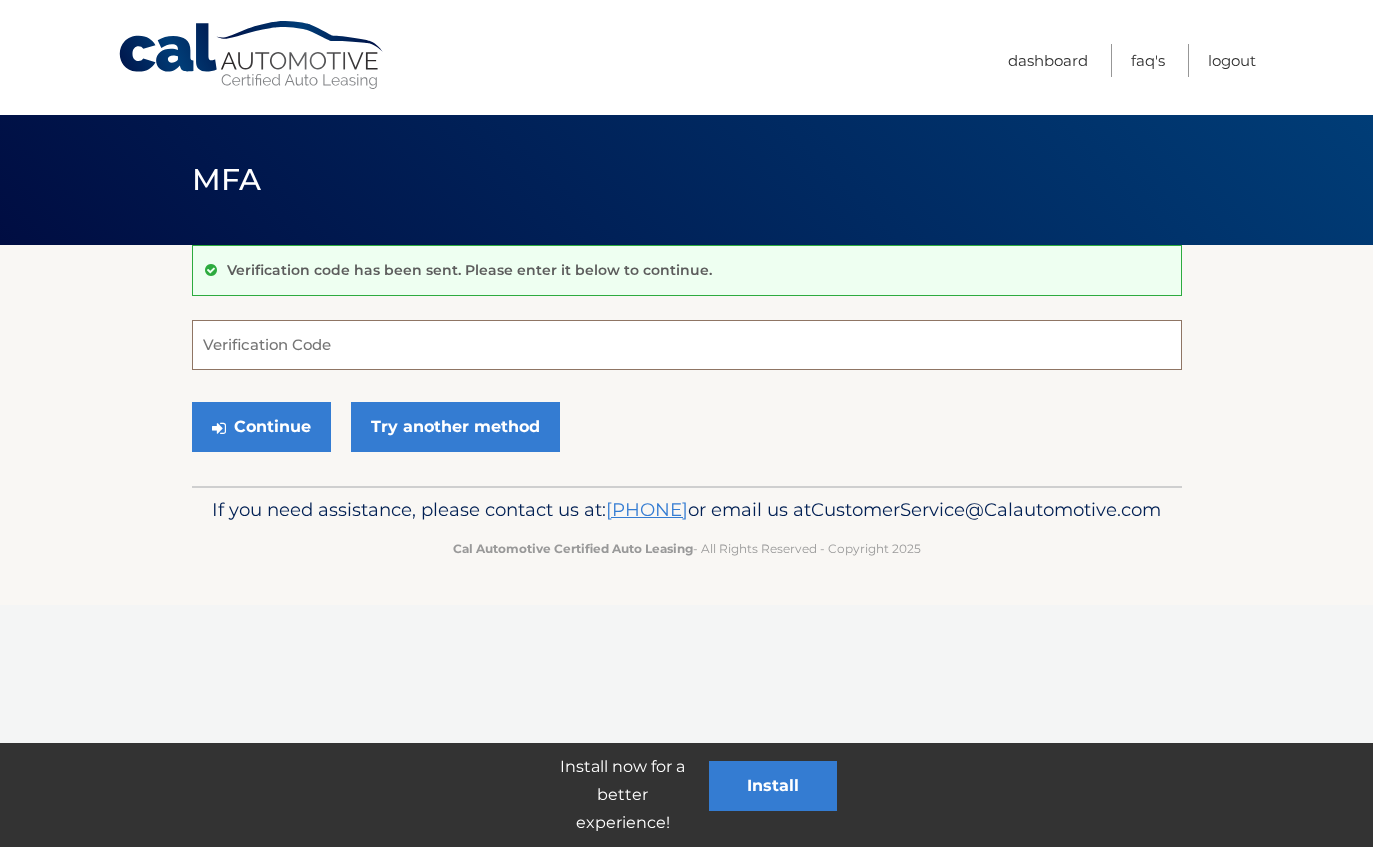 click on "Verification Code" at bounding box center [687, 345] 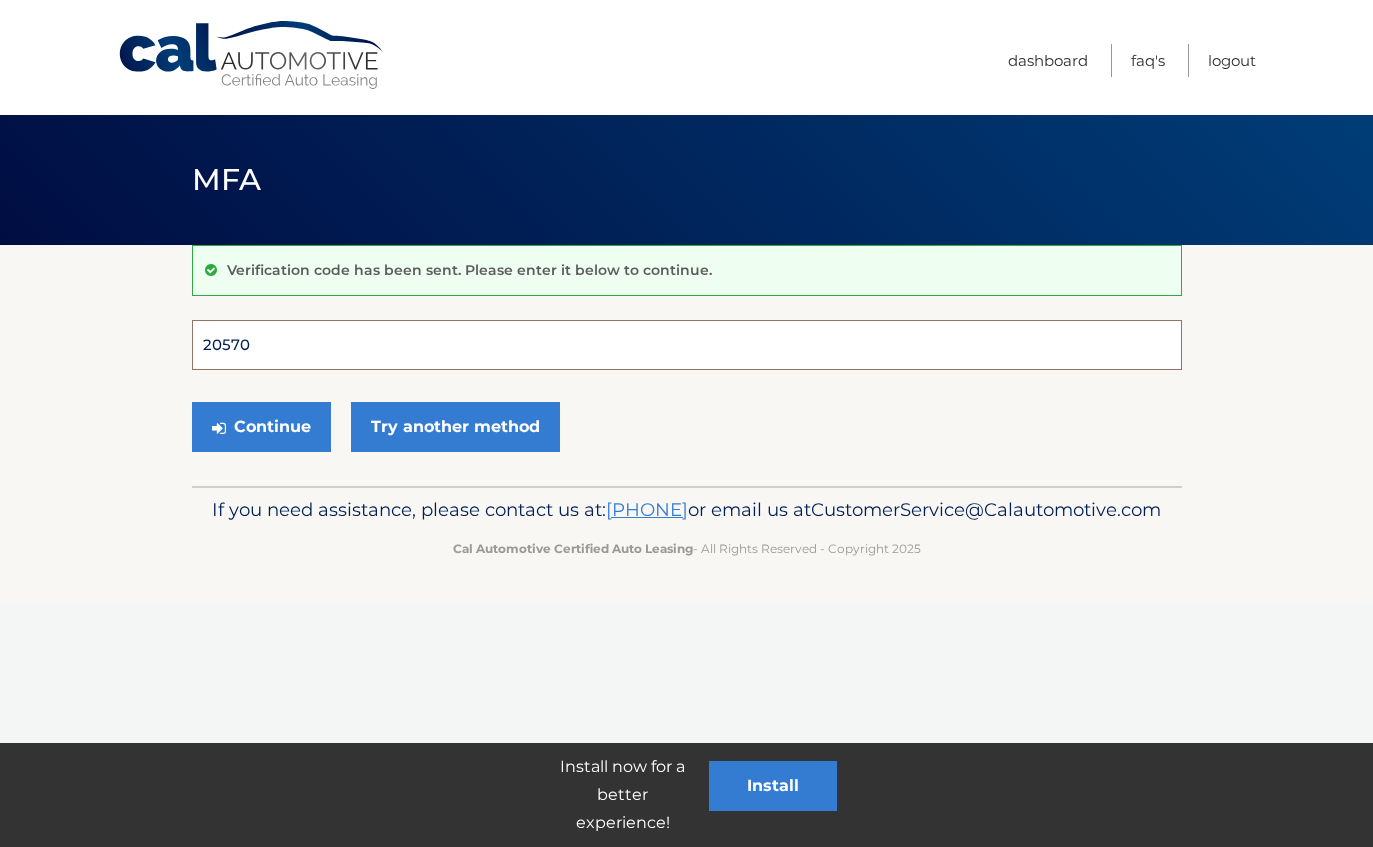 type on "205701" 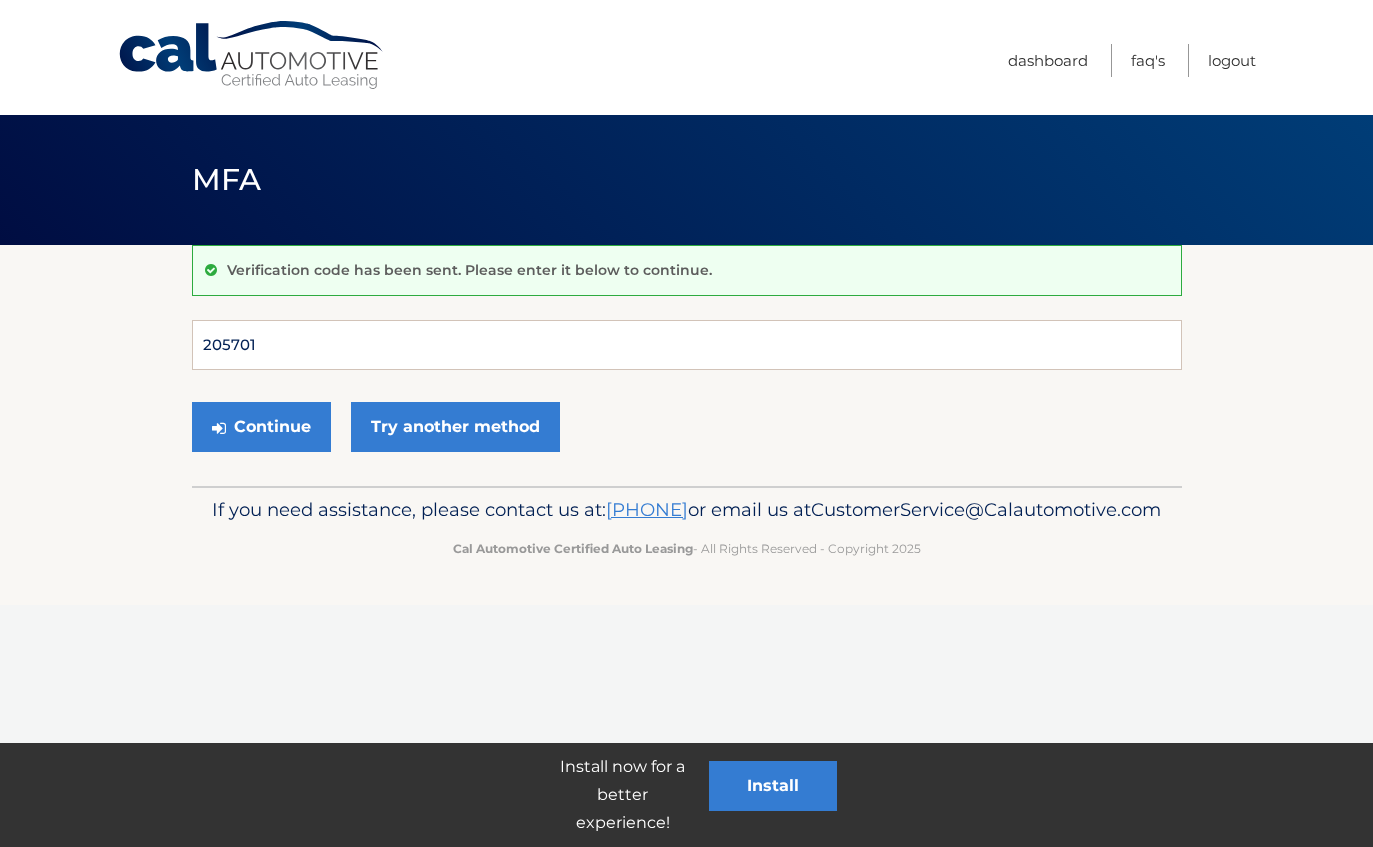 click on "Continue" at bounding box center [261, 427] 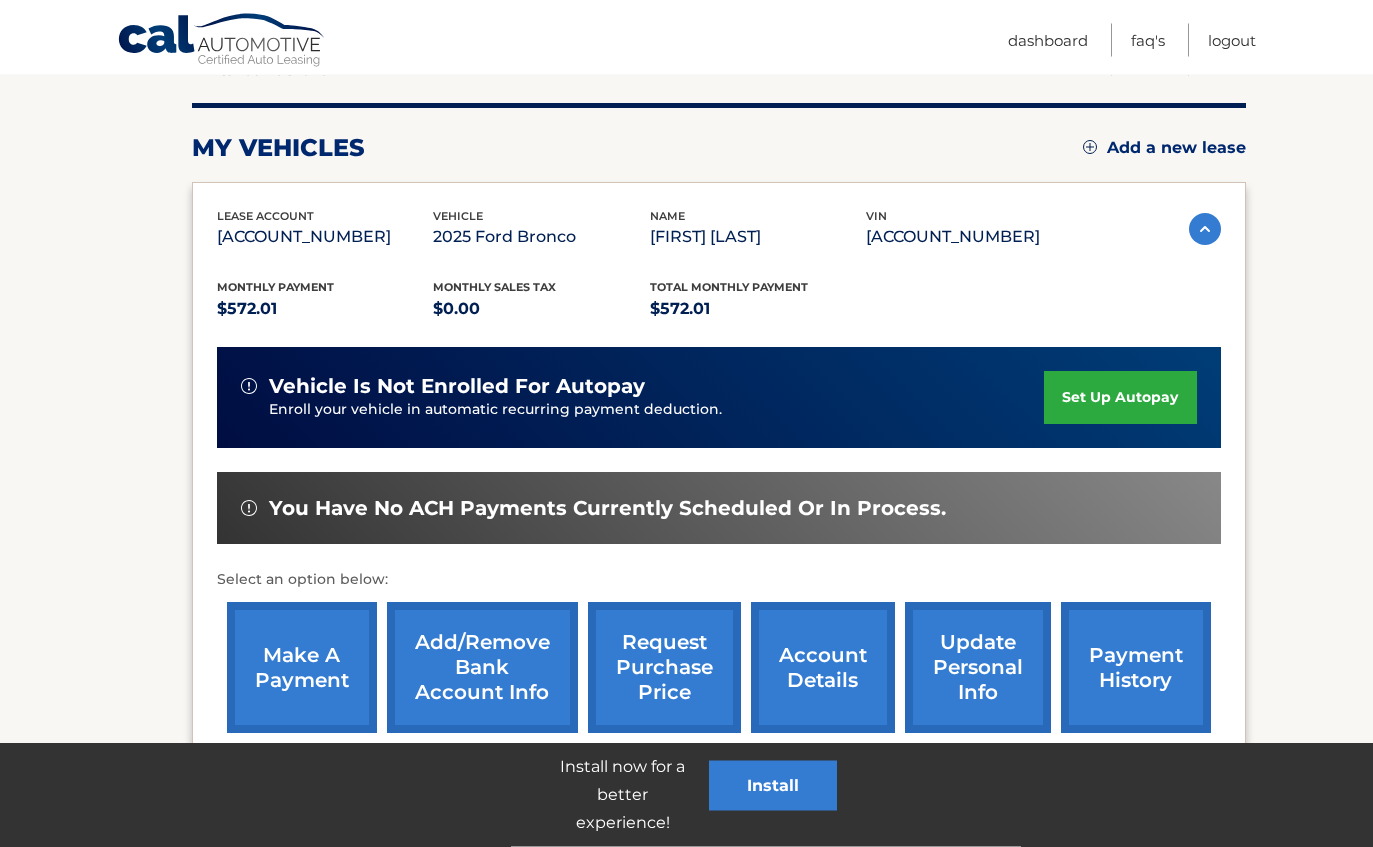 scroll, scrollTop: 223, scrollLeft: 0, axis: vertical 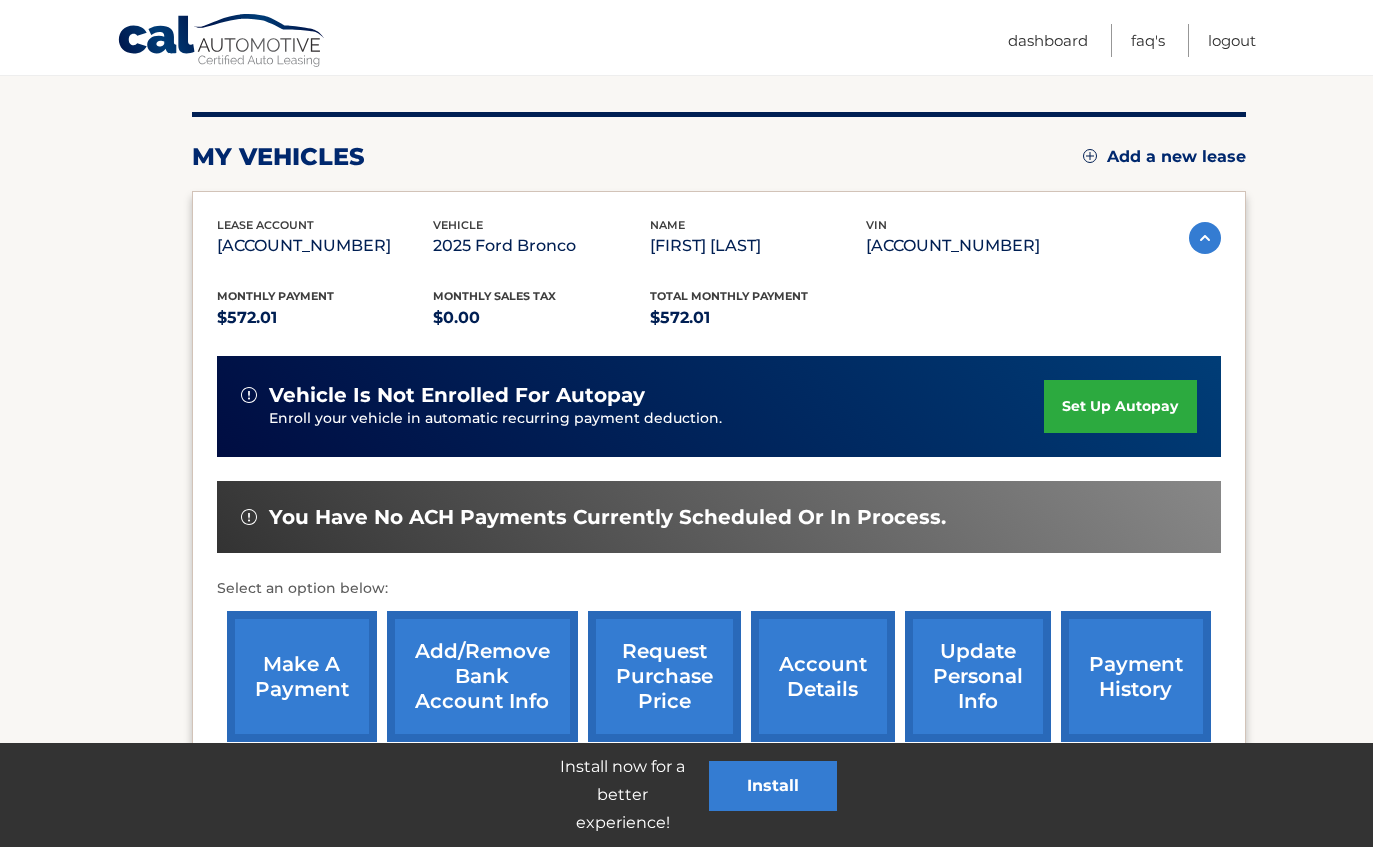 click on "make a payment" at bounding box center [302, 676] 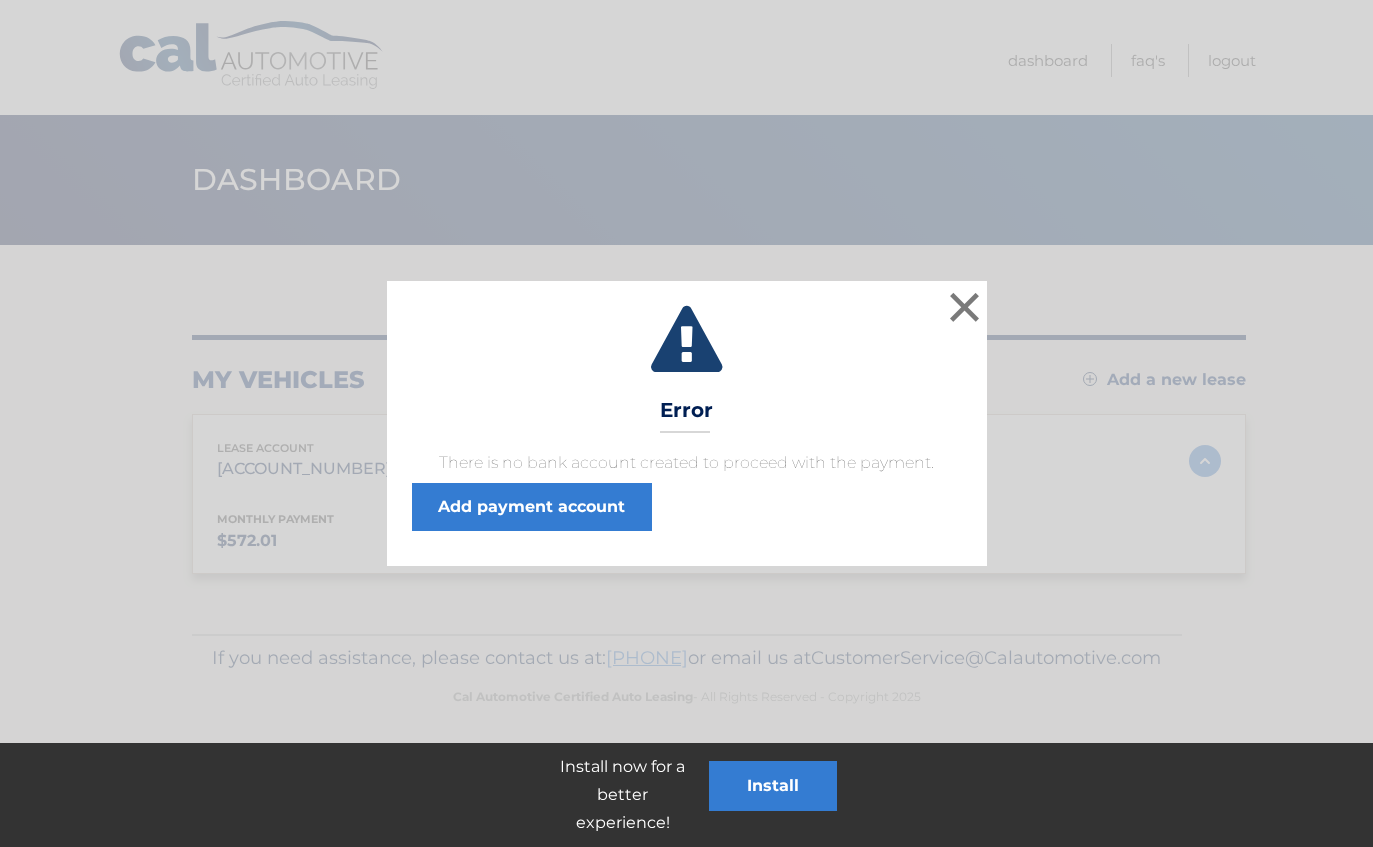 scroll, scrollTop: 0, scrollLeft: 0, axis: both 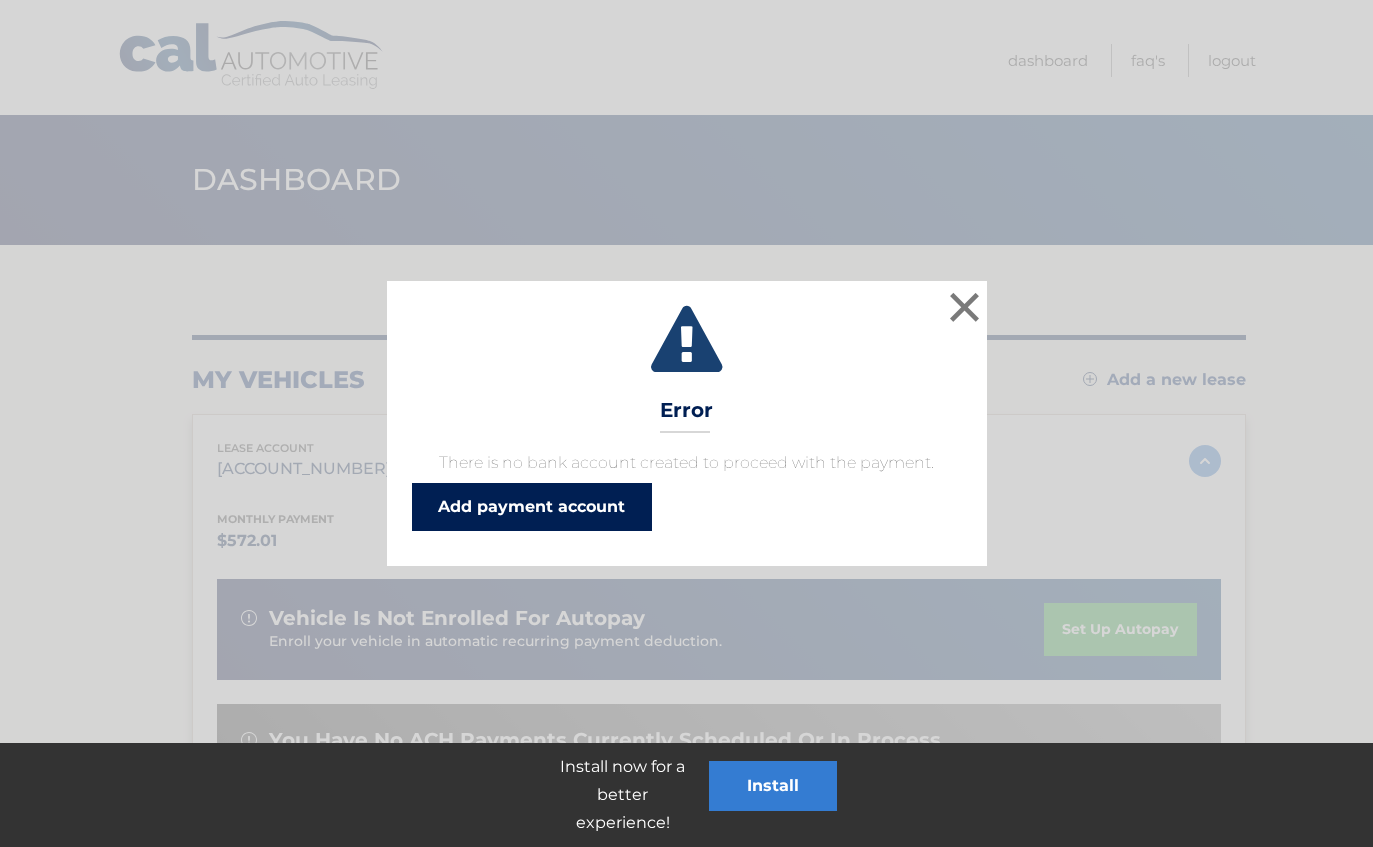 click on "Add payment account" at bounding box center [532, 507] 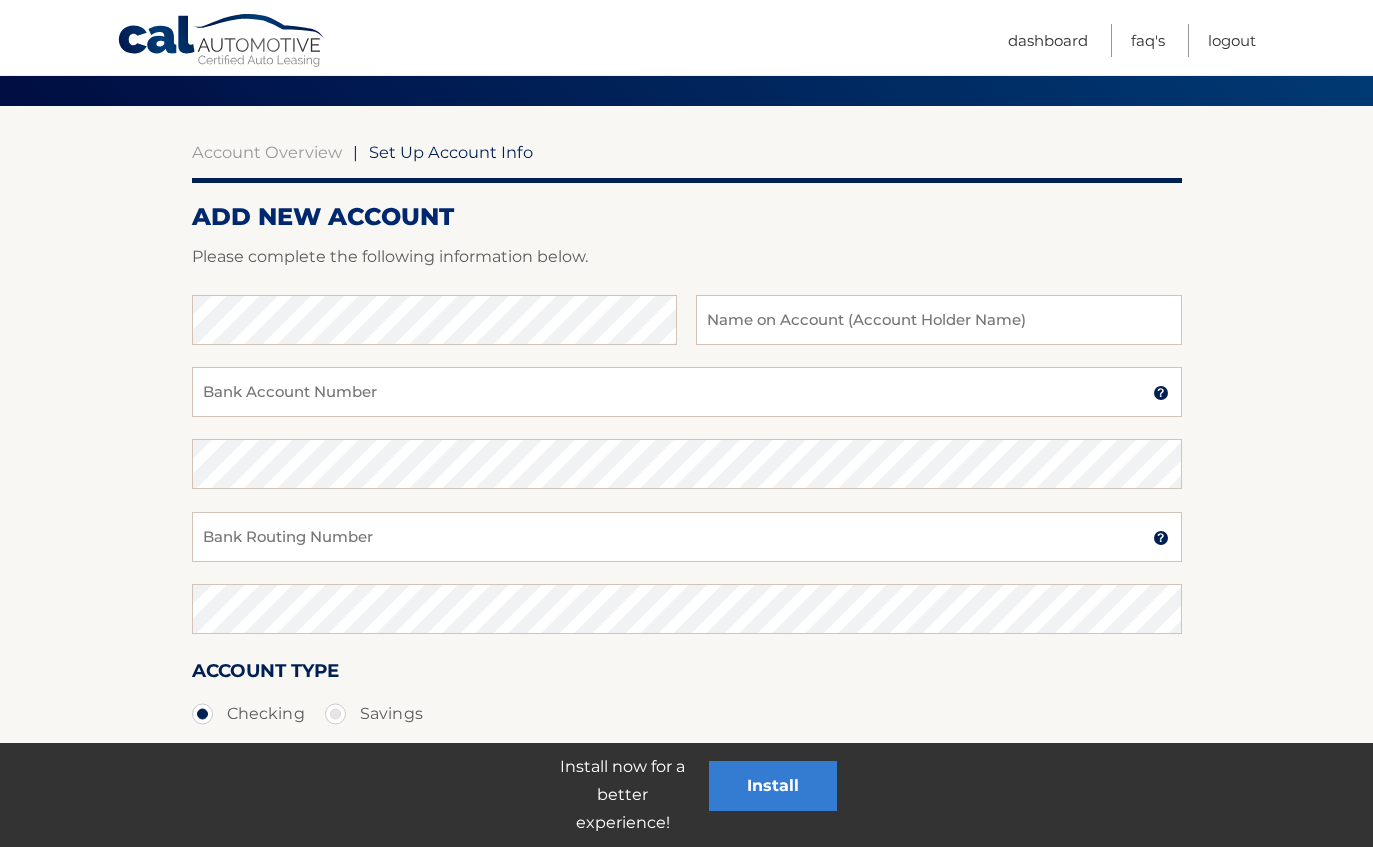 scroll, scrollTop: 136, scrollLeft: 0, axis: vertical 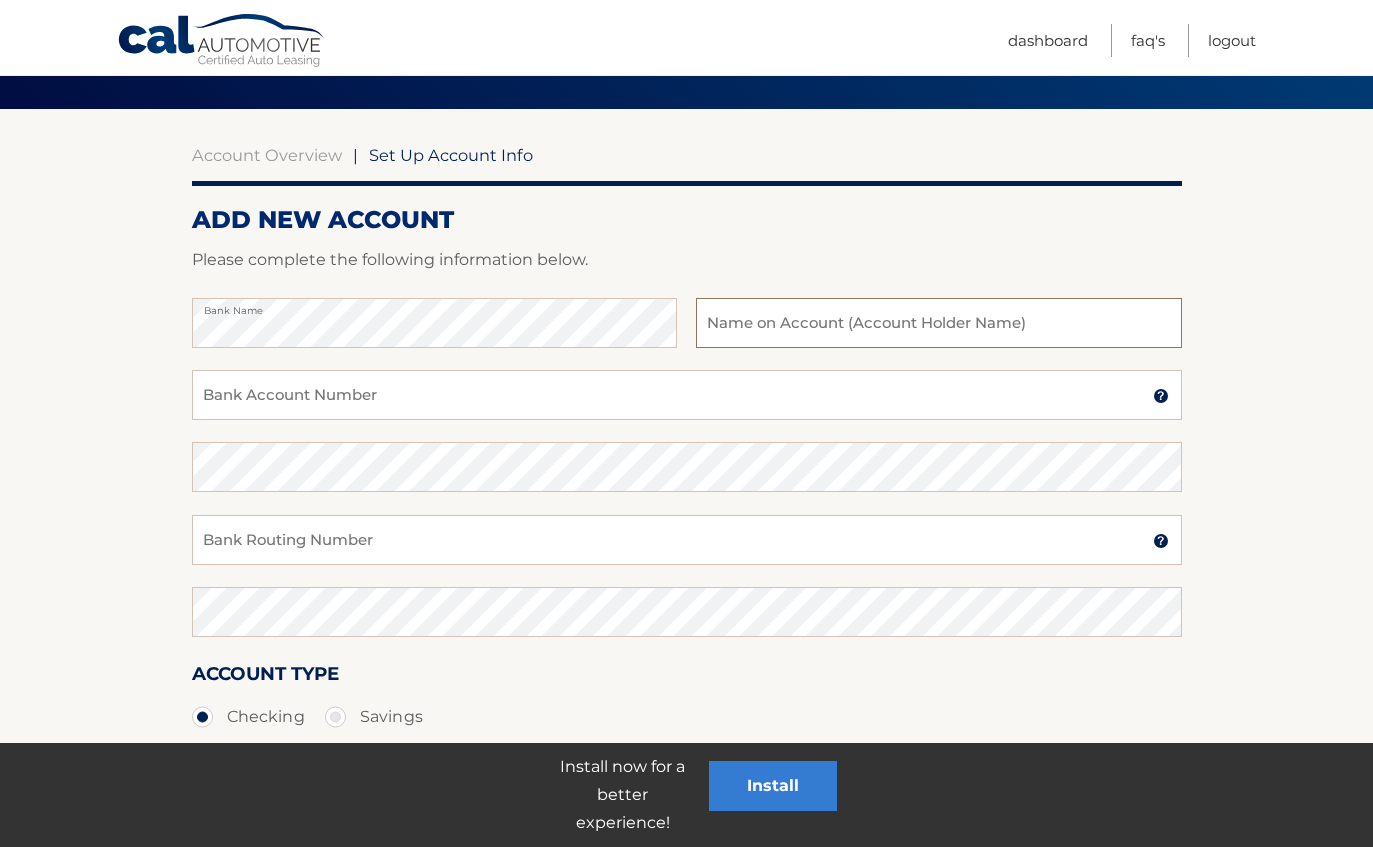 click at bounding box center [938, 323] 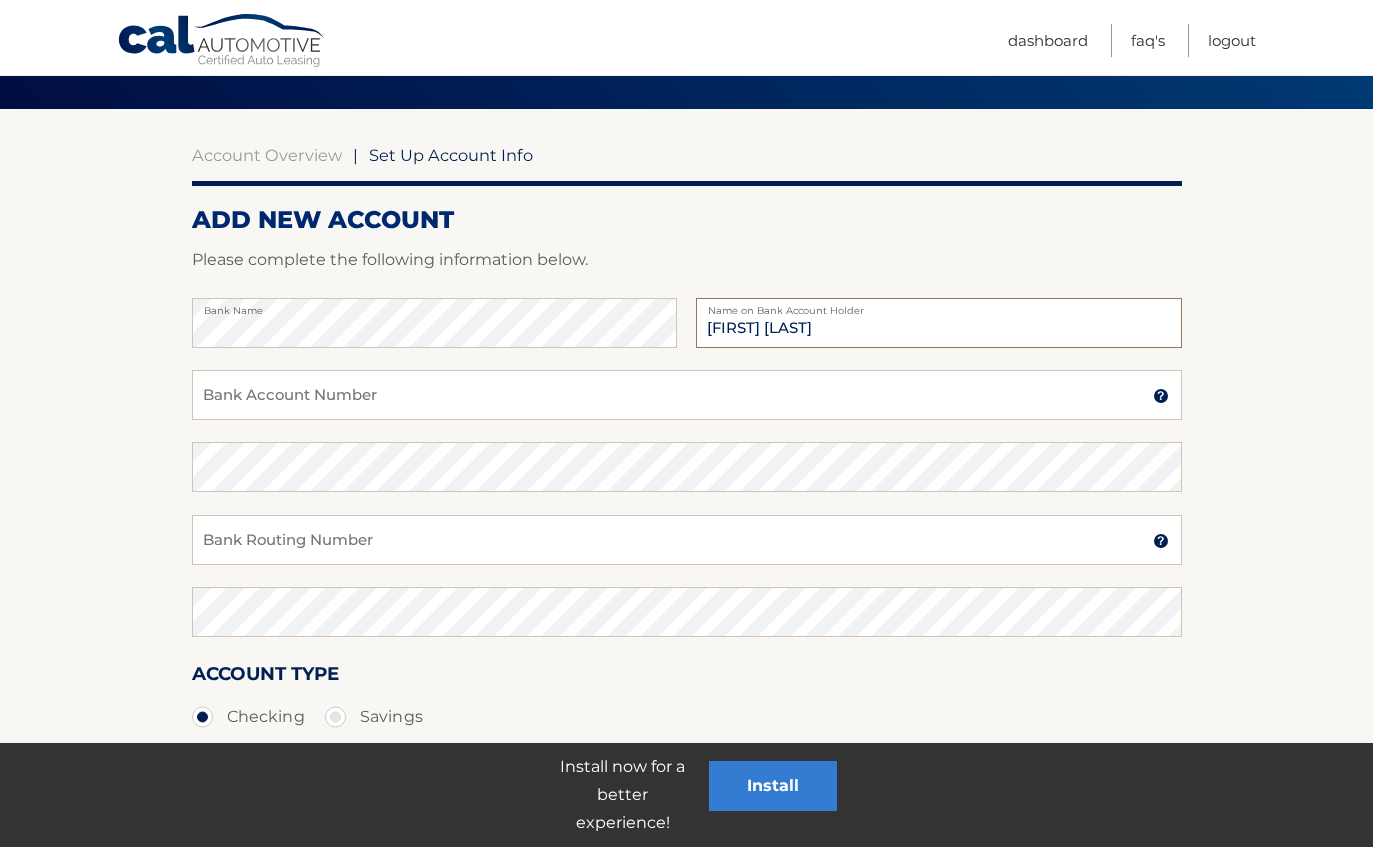 type on "[FIRST] [LAST]" 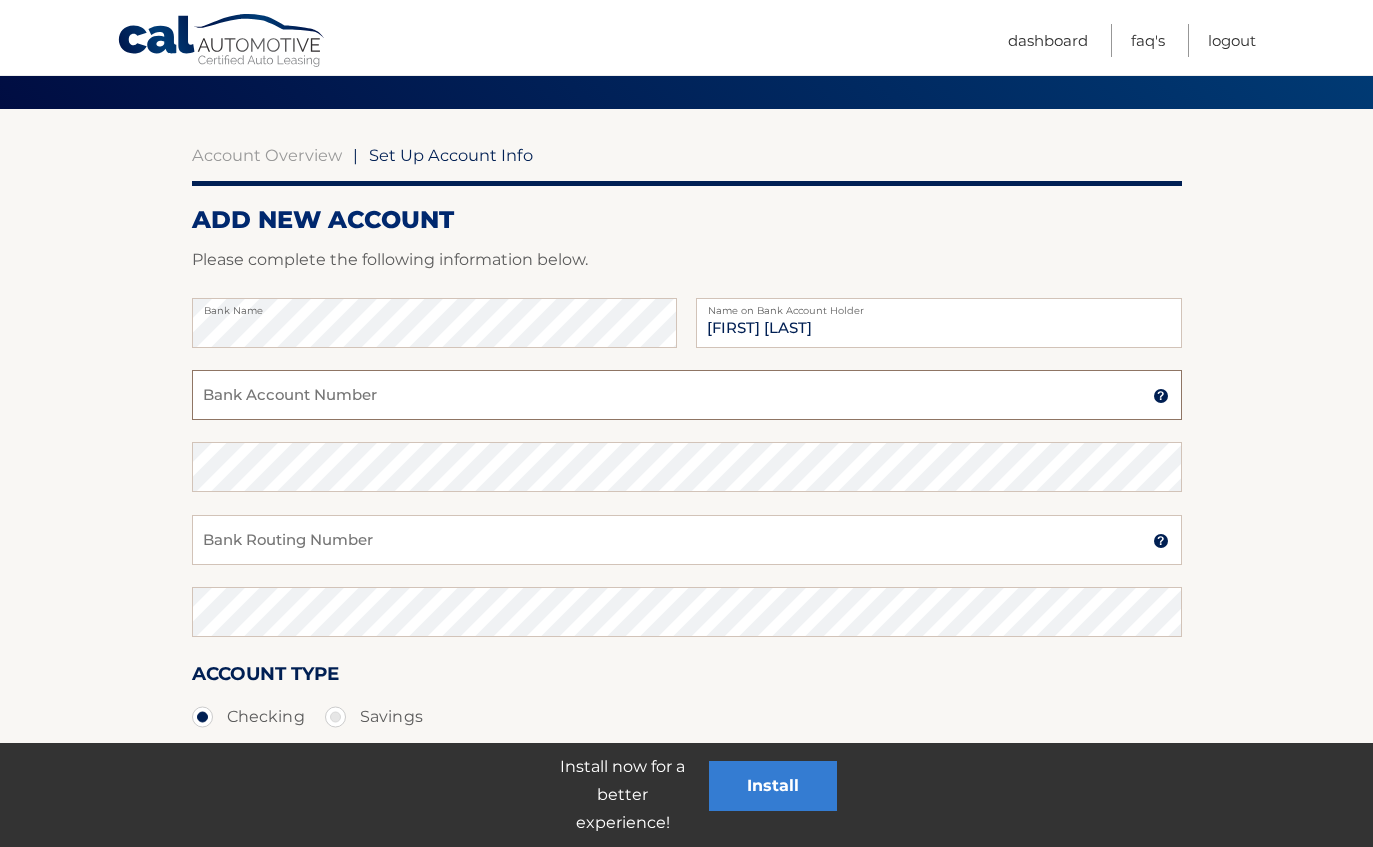 click on "Bank Account Number" at bounding box center [687, 395] 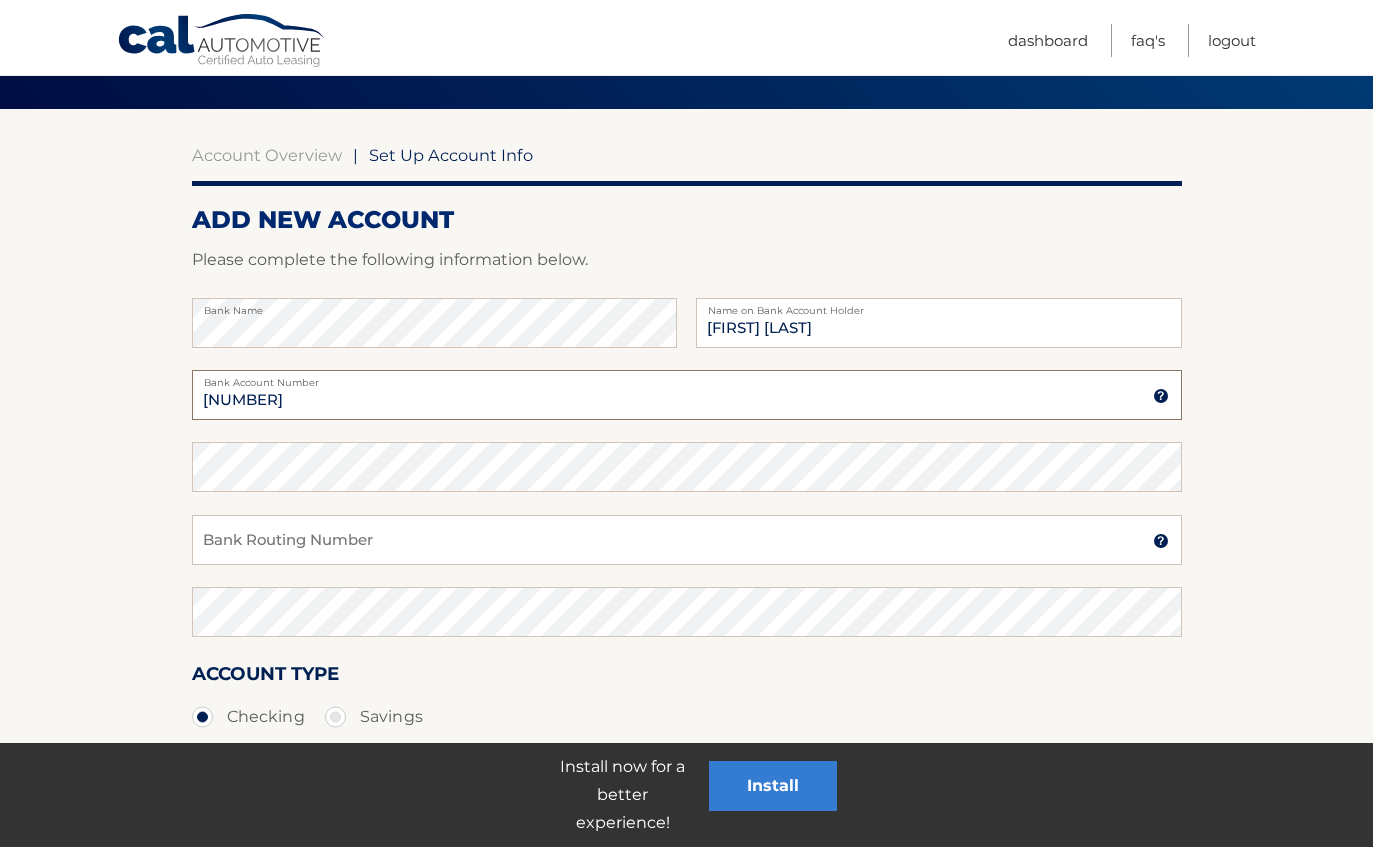 paste on "410016485904" 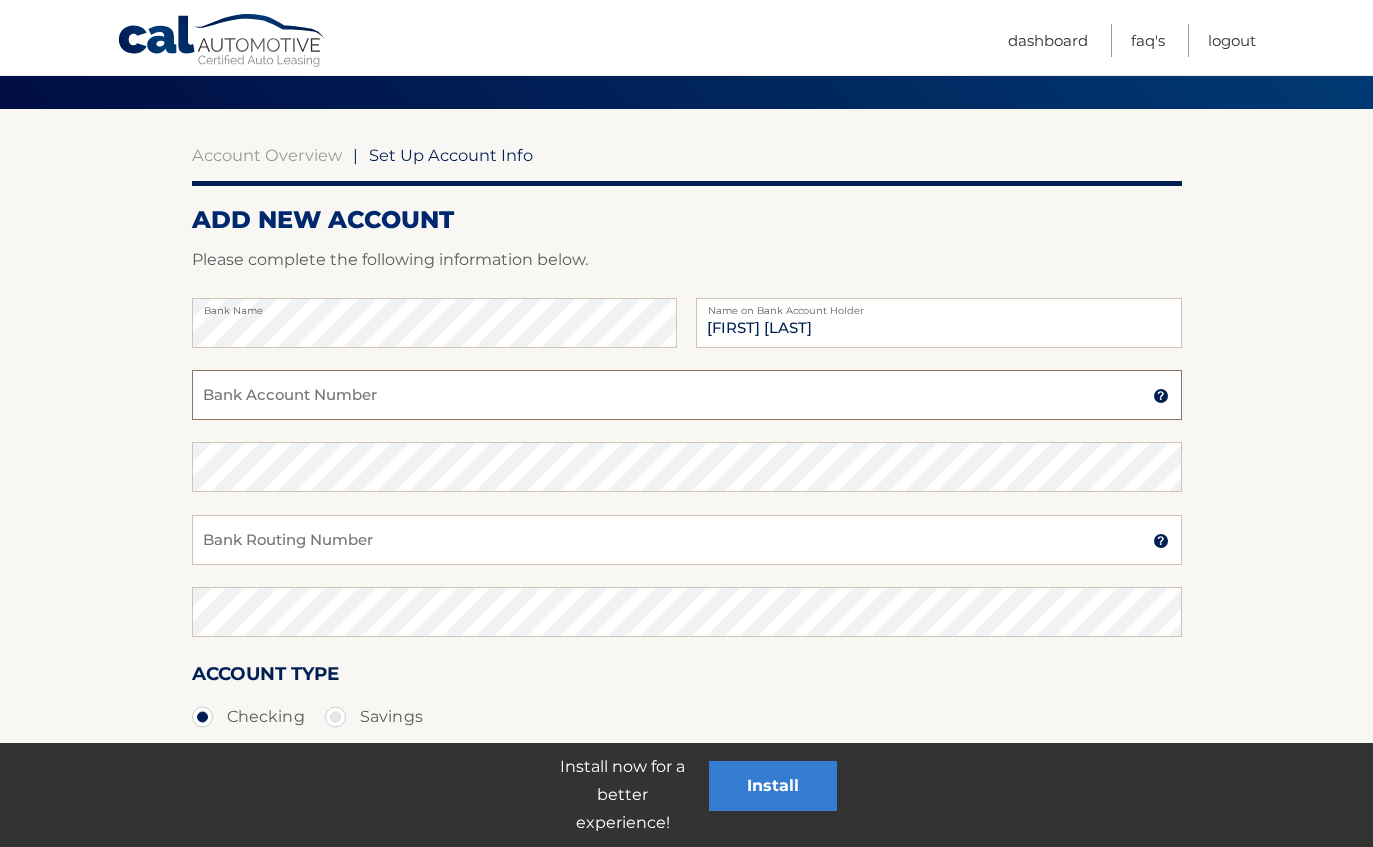 paste on "410016485904" 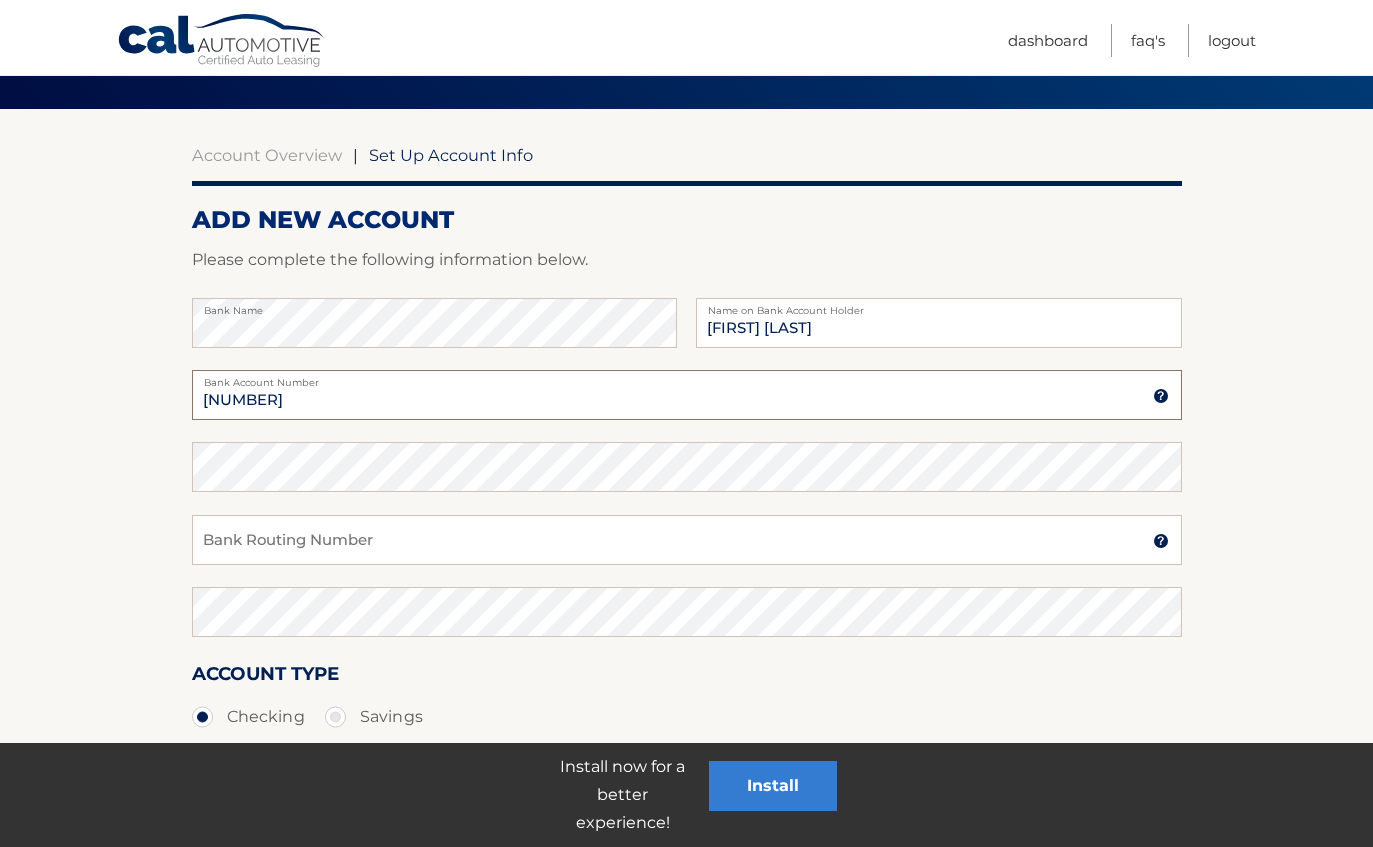type on "410016485904" 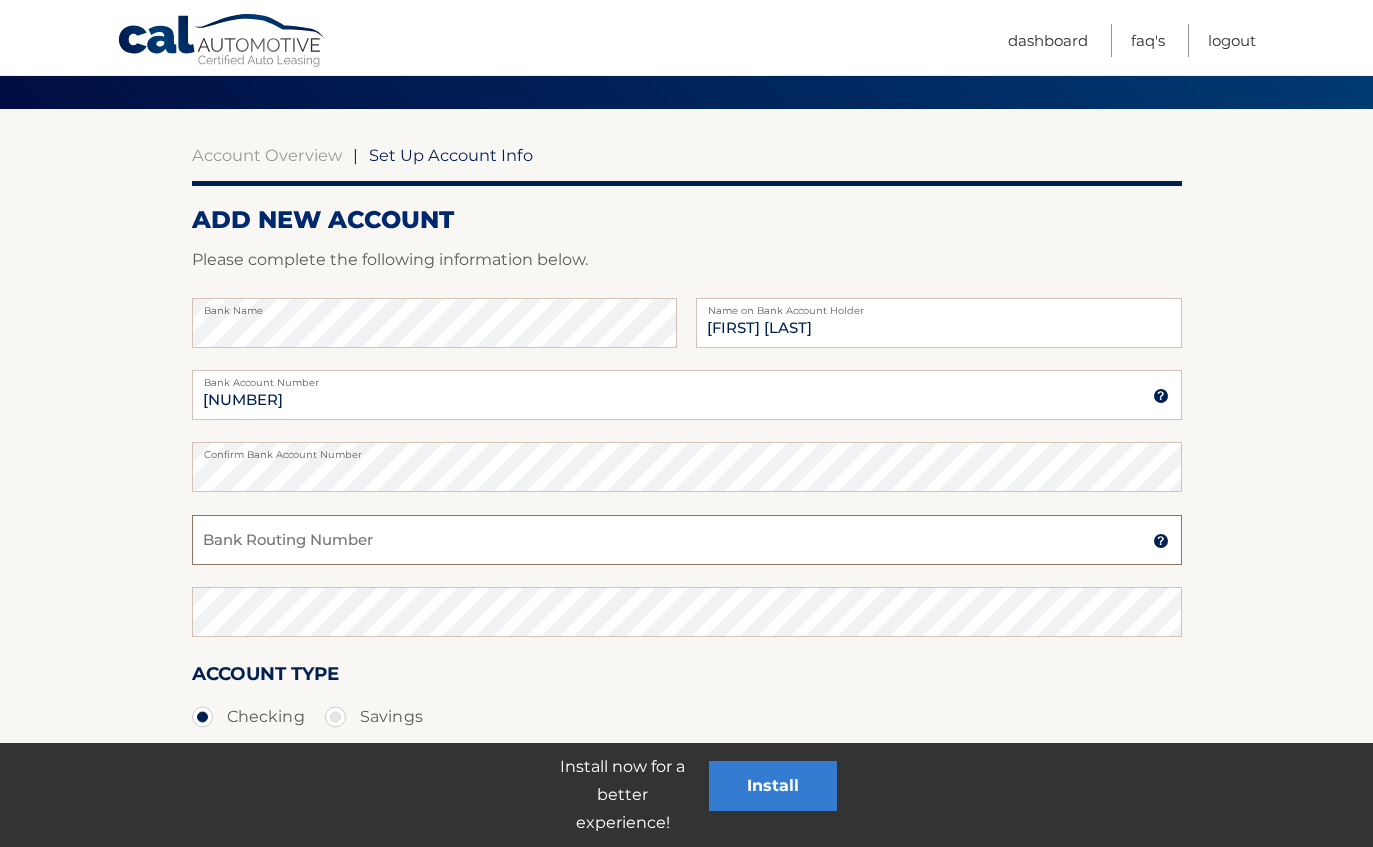 click on "Bank Routing Number" at bounding box center [687, 540] 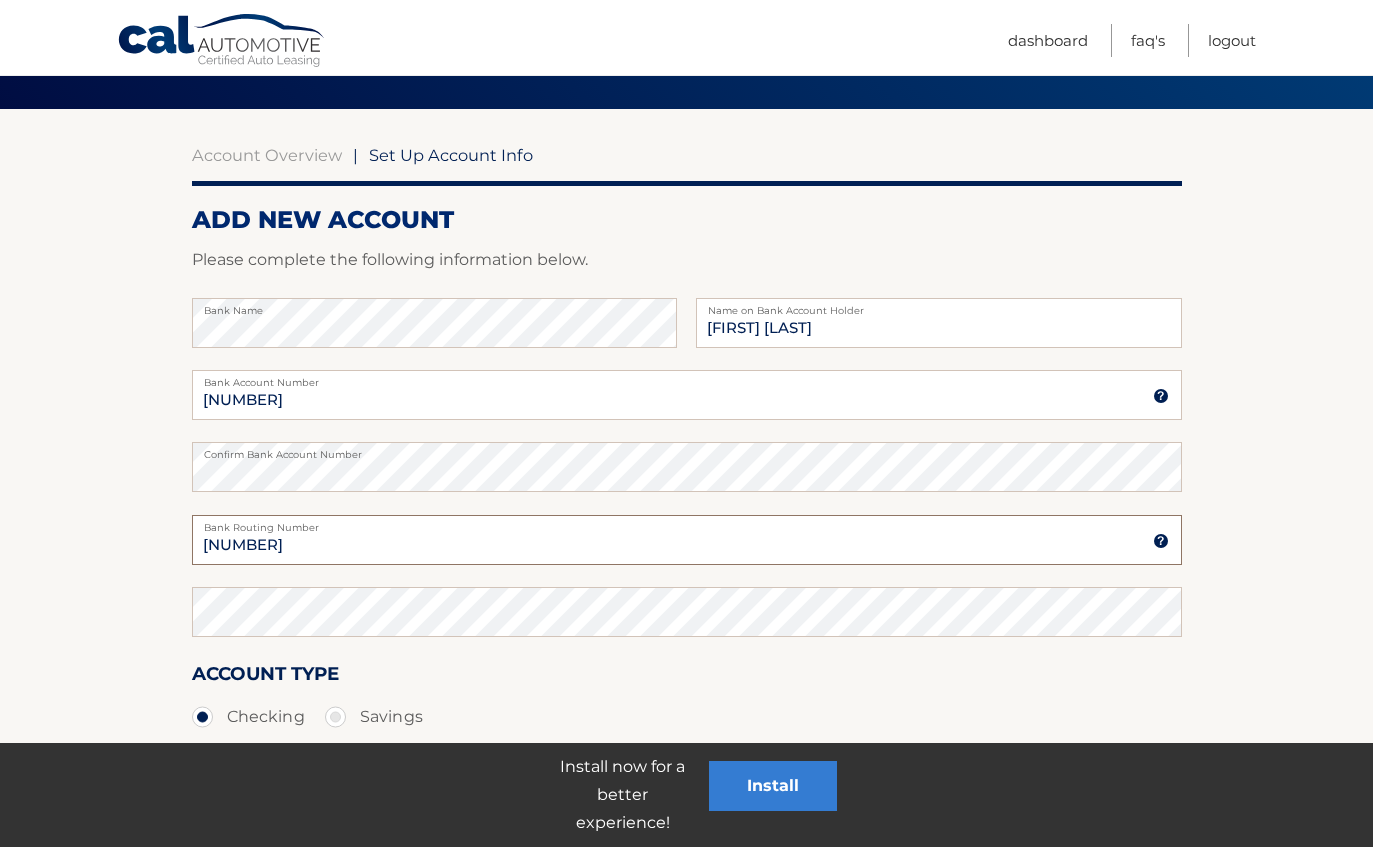 type on "031101334" 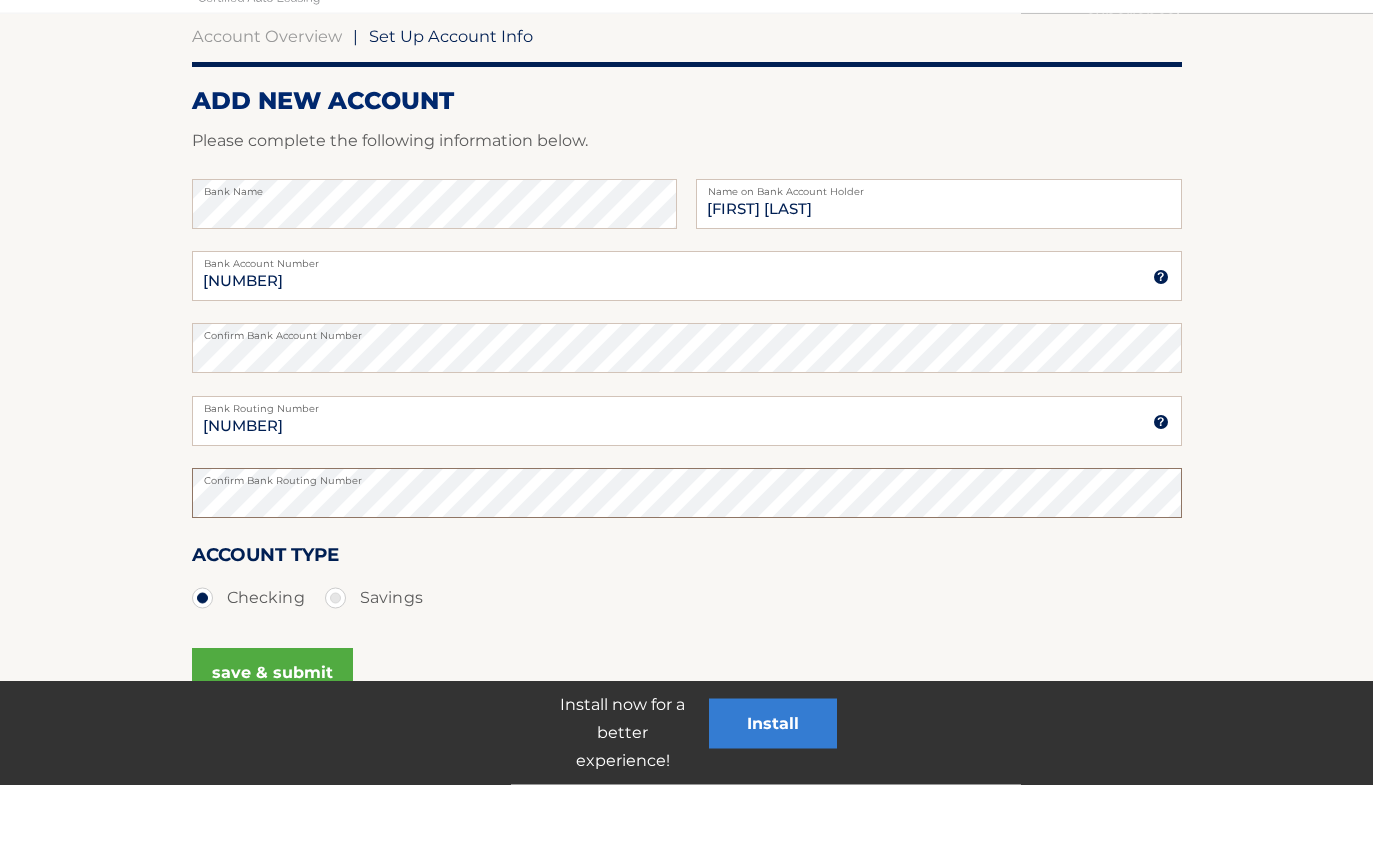 scroll, scrollTop: 193, scrollLeft: 0, axis: vertical 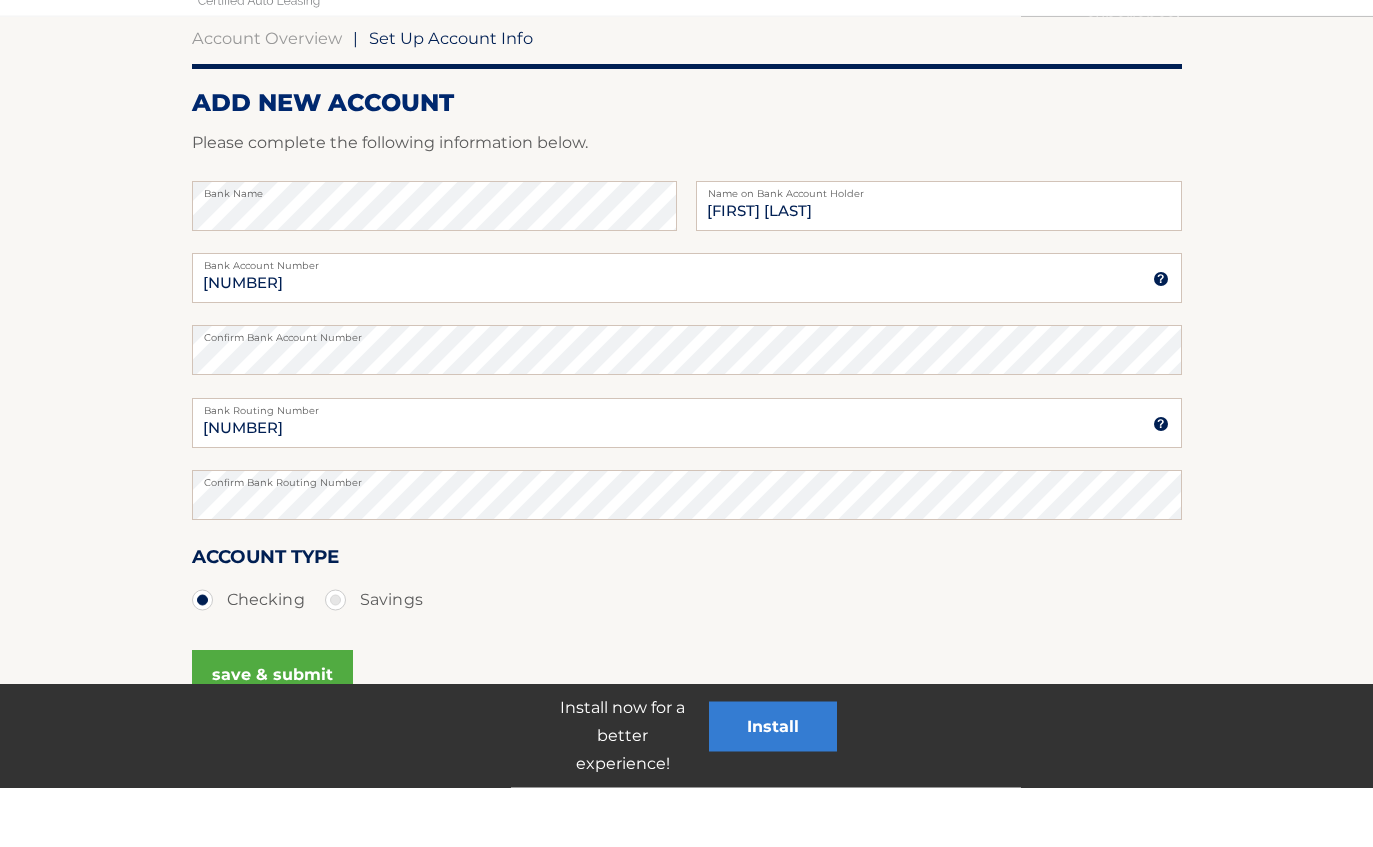 click on "save & submit" at bounding box center (272, 735) 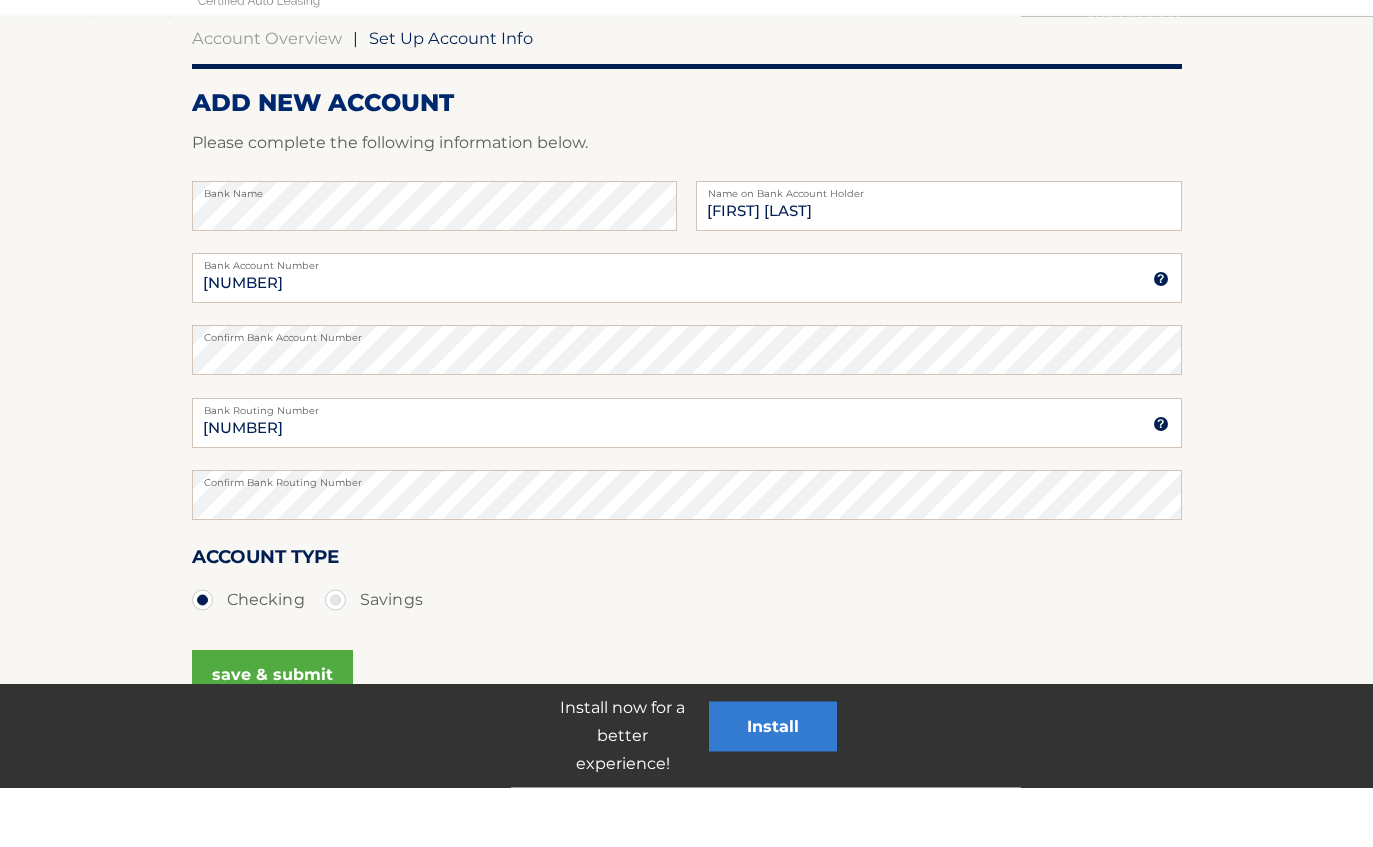 click on "save & submit" at bounding box center (272, 735) 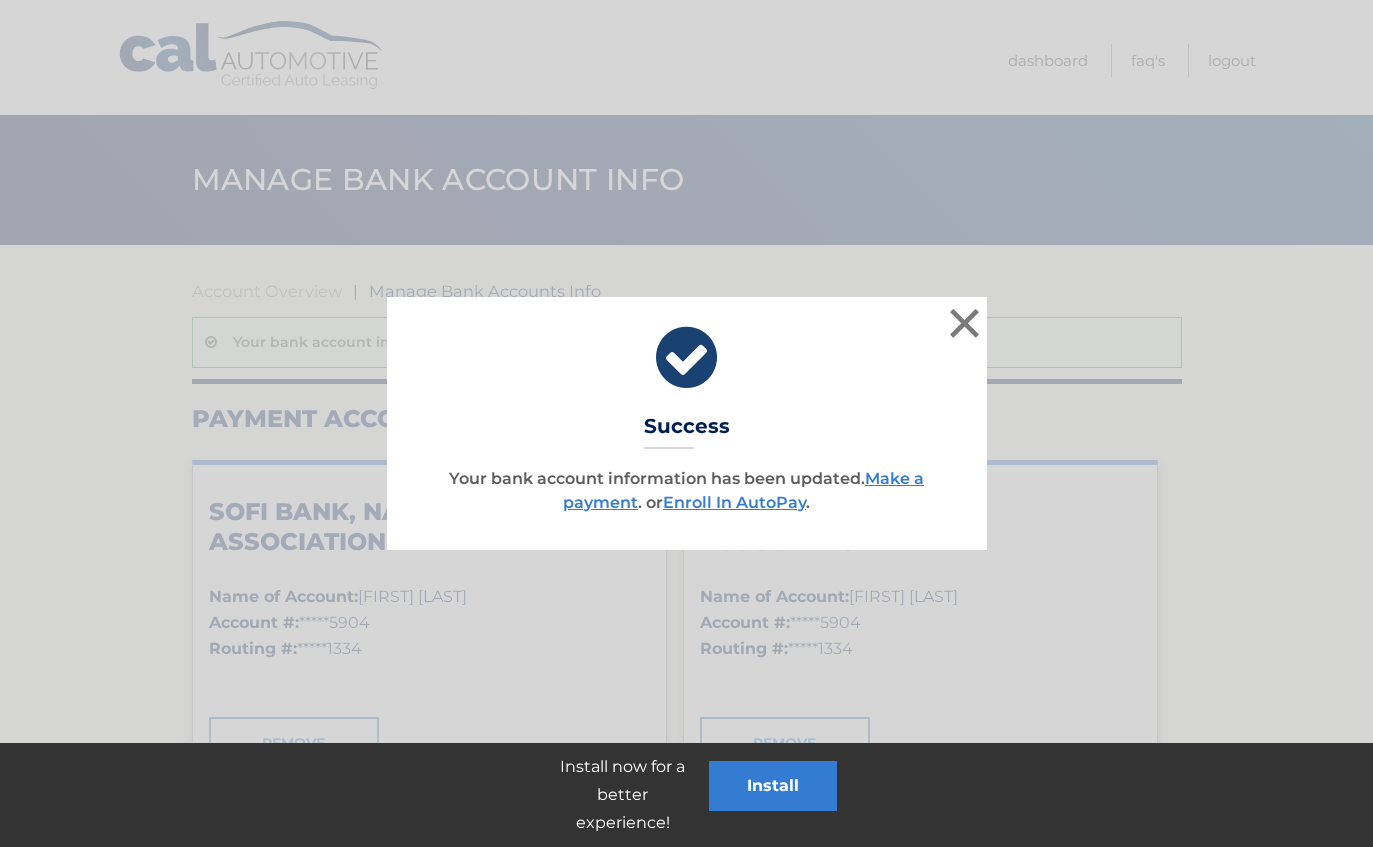 scroll, scrollTop: 0, scrollLeft: 0, axis: both 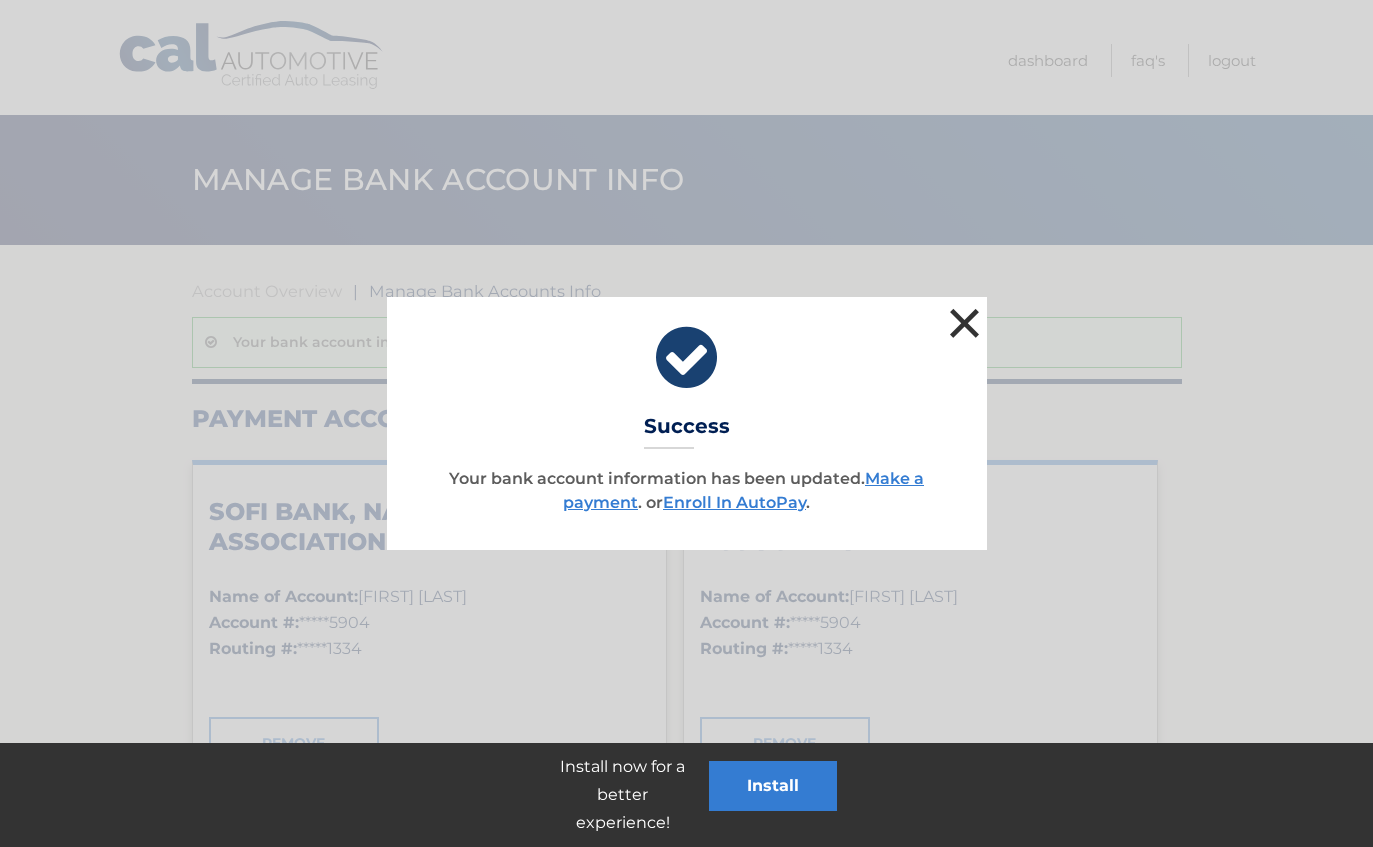 click on "×" at bounding box center [965, 323] 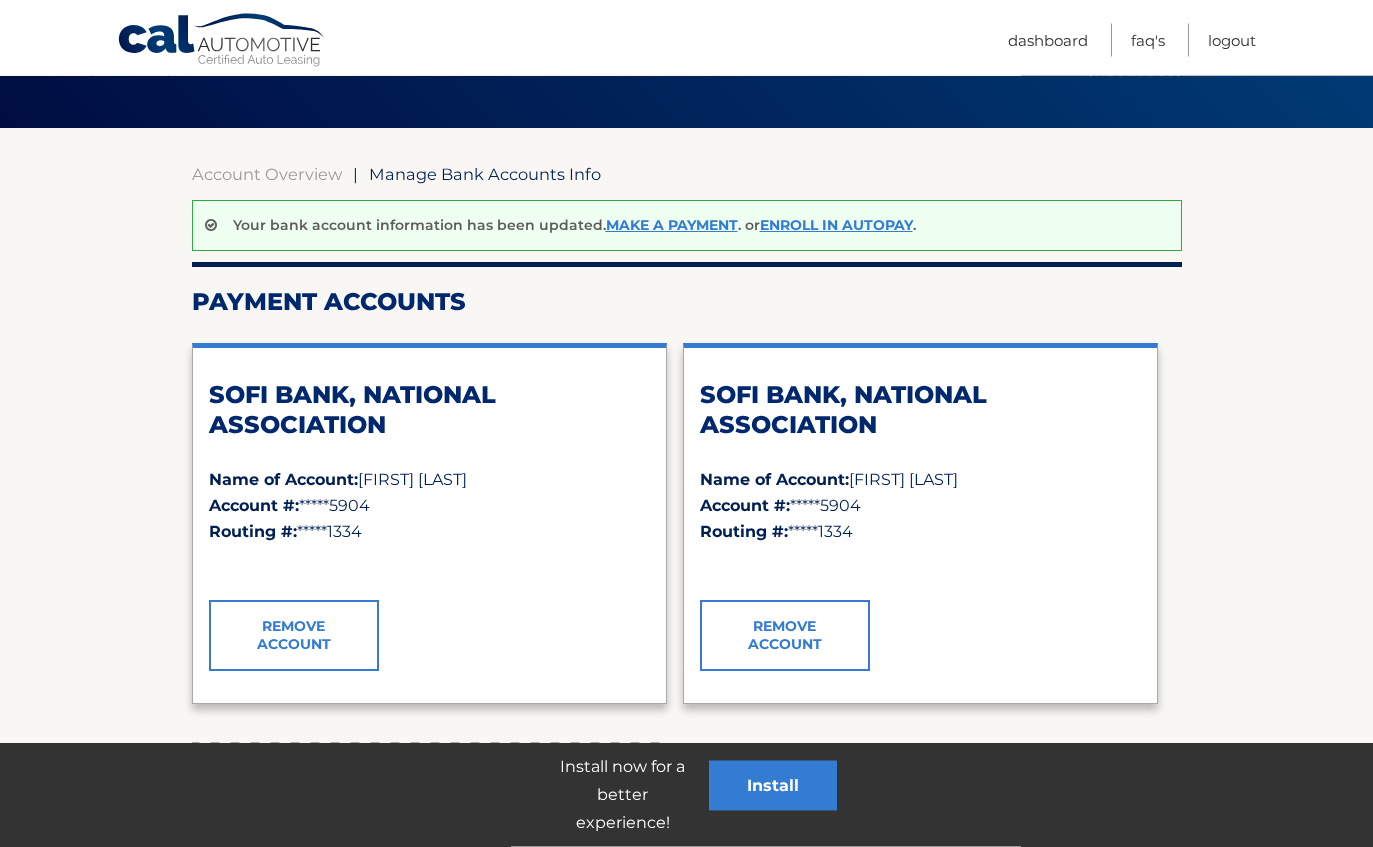 scroll, scrollTop: 79, scrollLeft: 0, axis: vertical 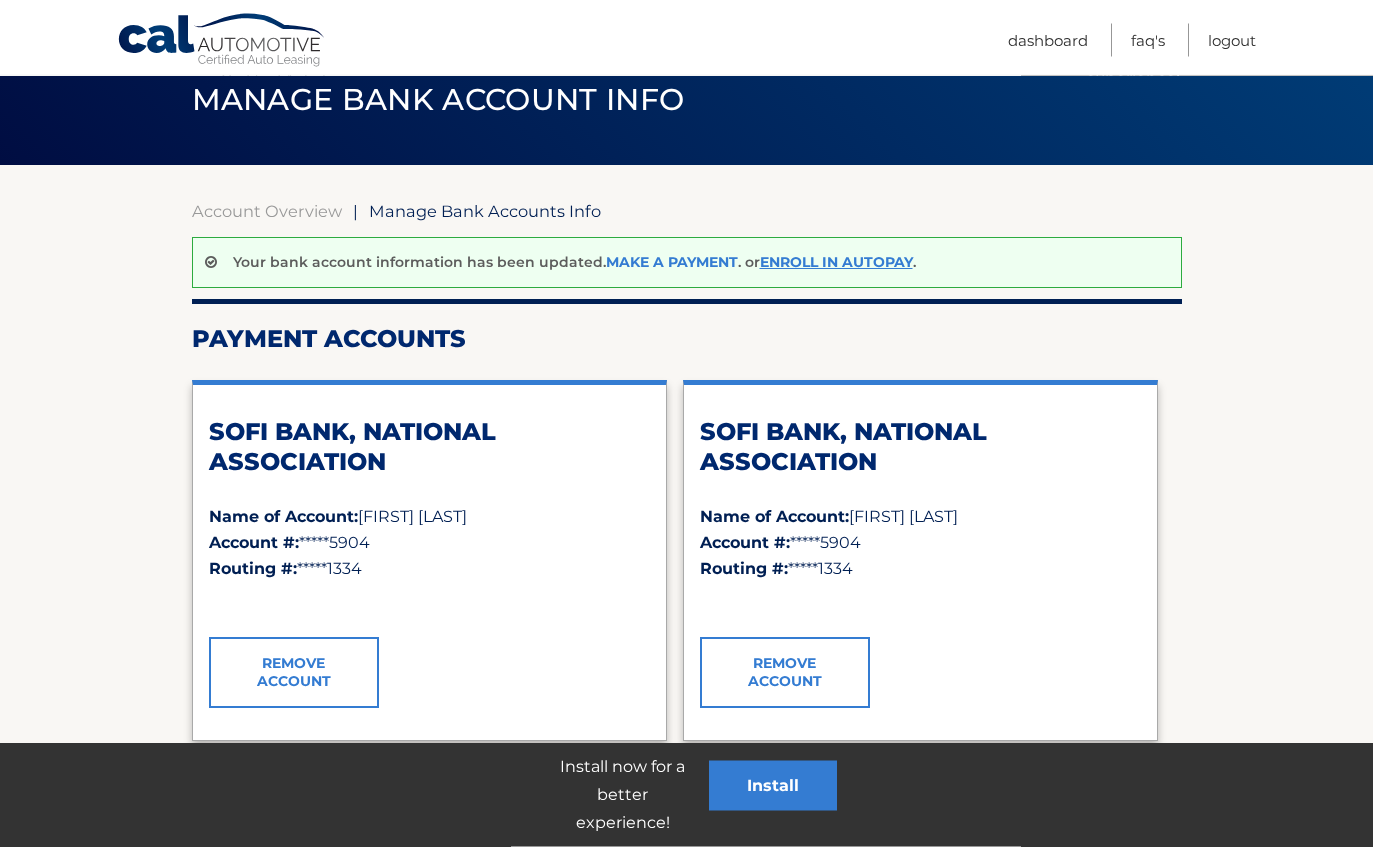 click on "Make a payment" at bounding box center (672, 263) 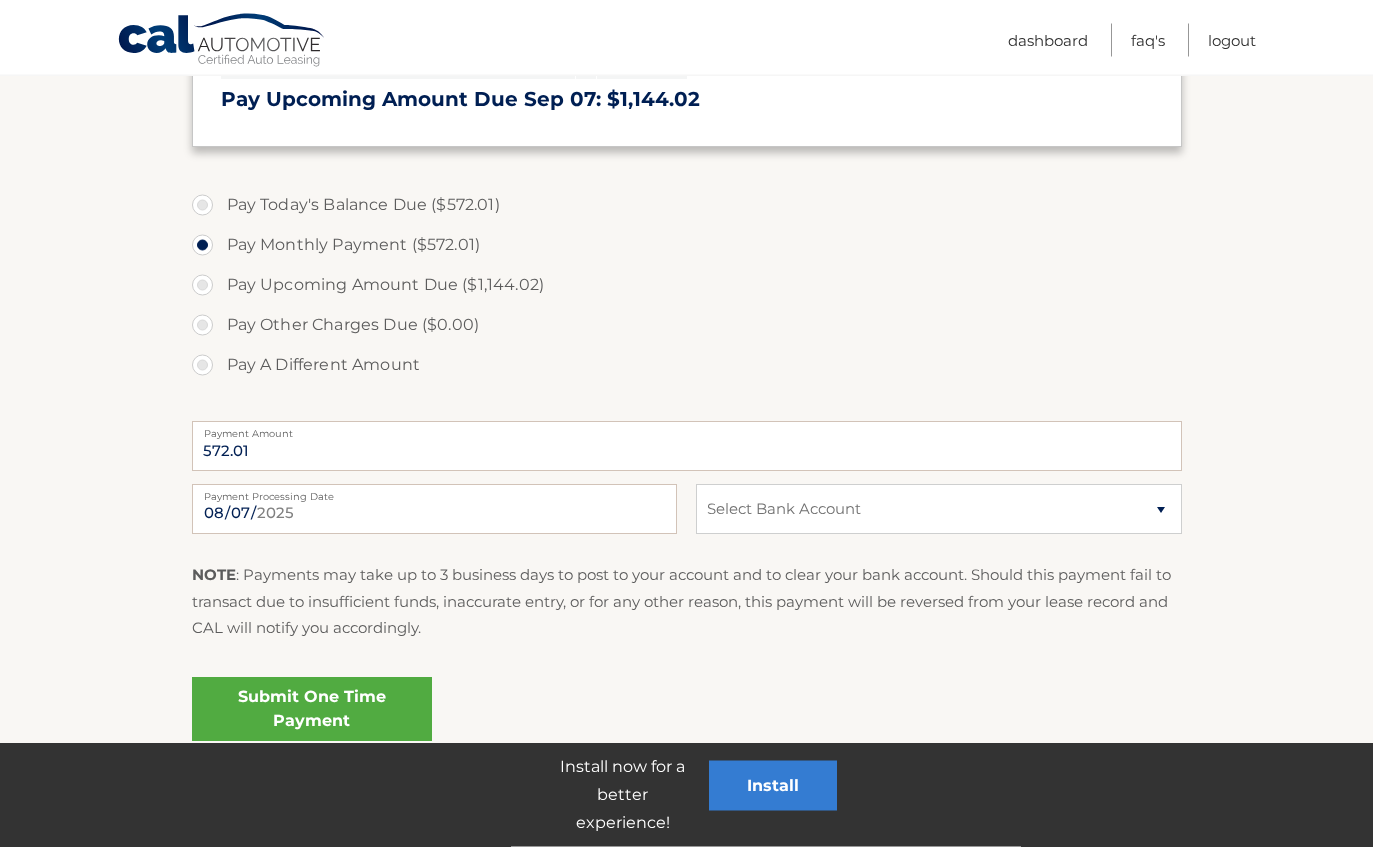scroll, scrollTop: 592, scrollLeft: 0, axis: vertical 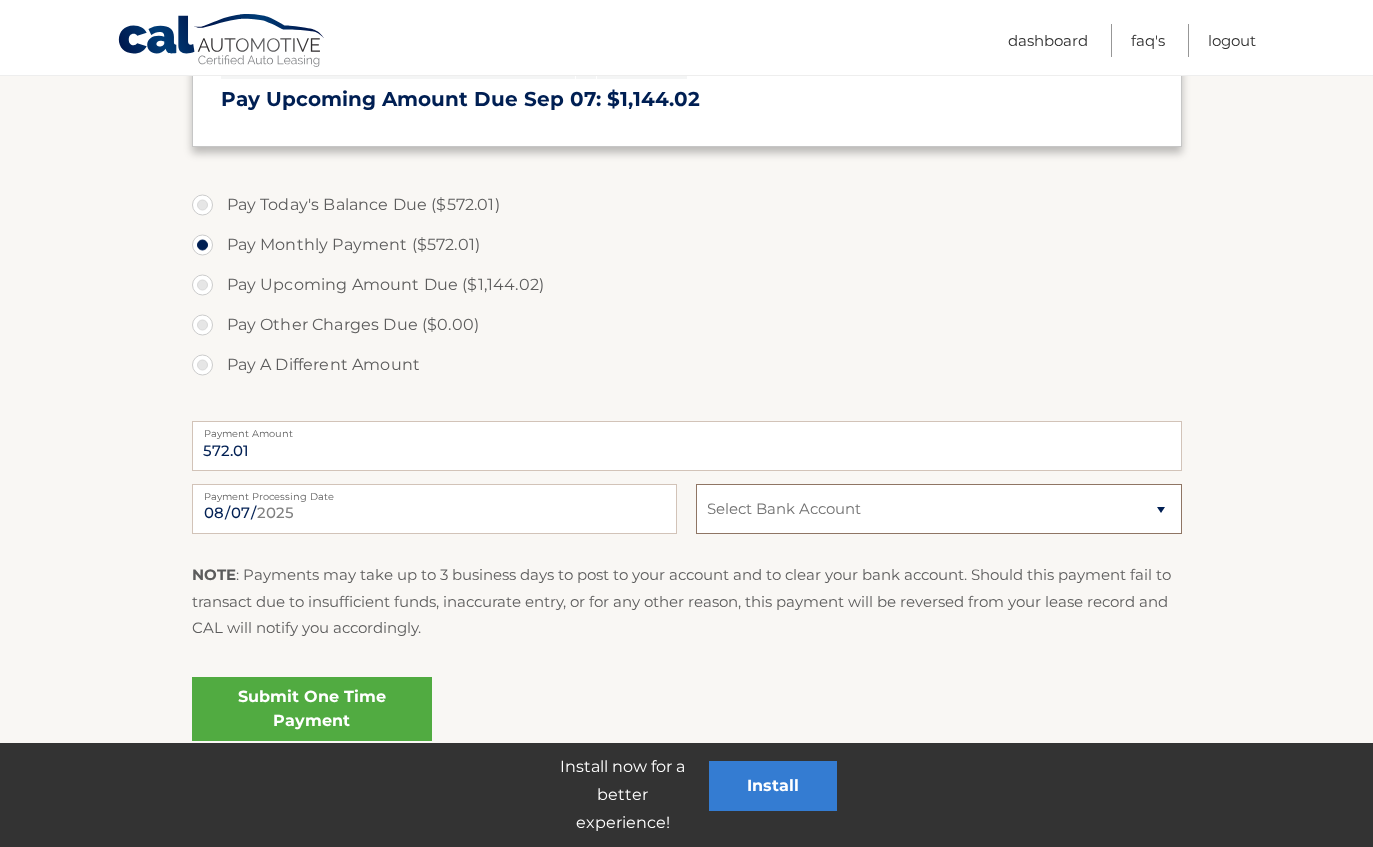 click on "Select Bank Account
Checking SOFI BANK, NATIONAL ASSOCIATION *****5904 Checking SOFI BANK, NATIONAL ASSOCIATION *****5904" at bounding box center [938, 509] 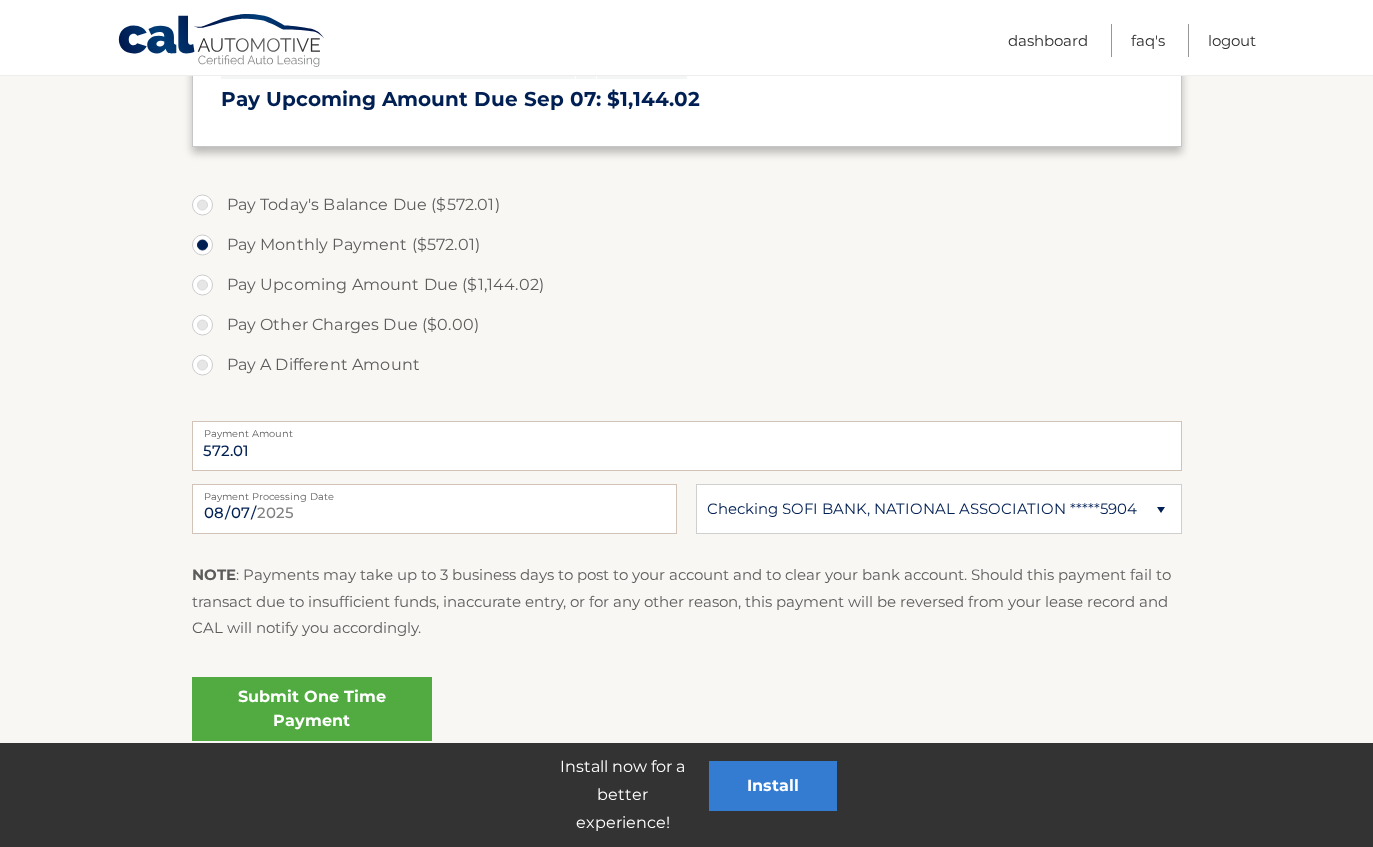 click on "Submit One Time Payment" at bounding box center [312, 709] 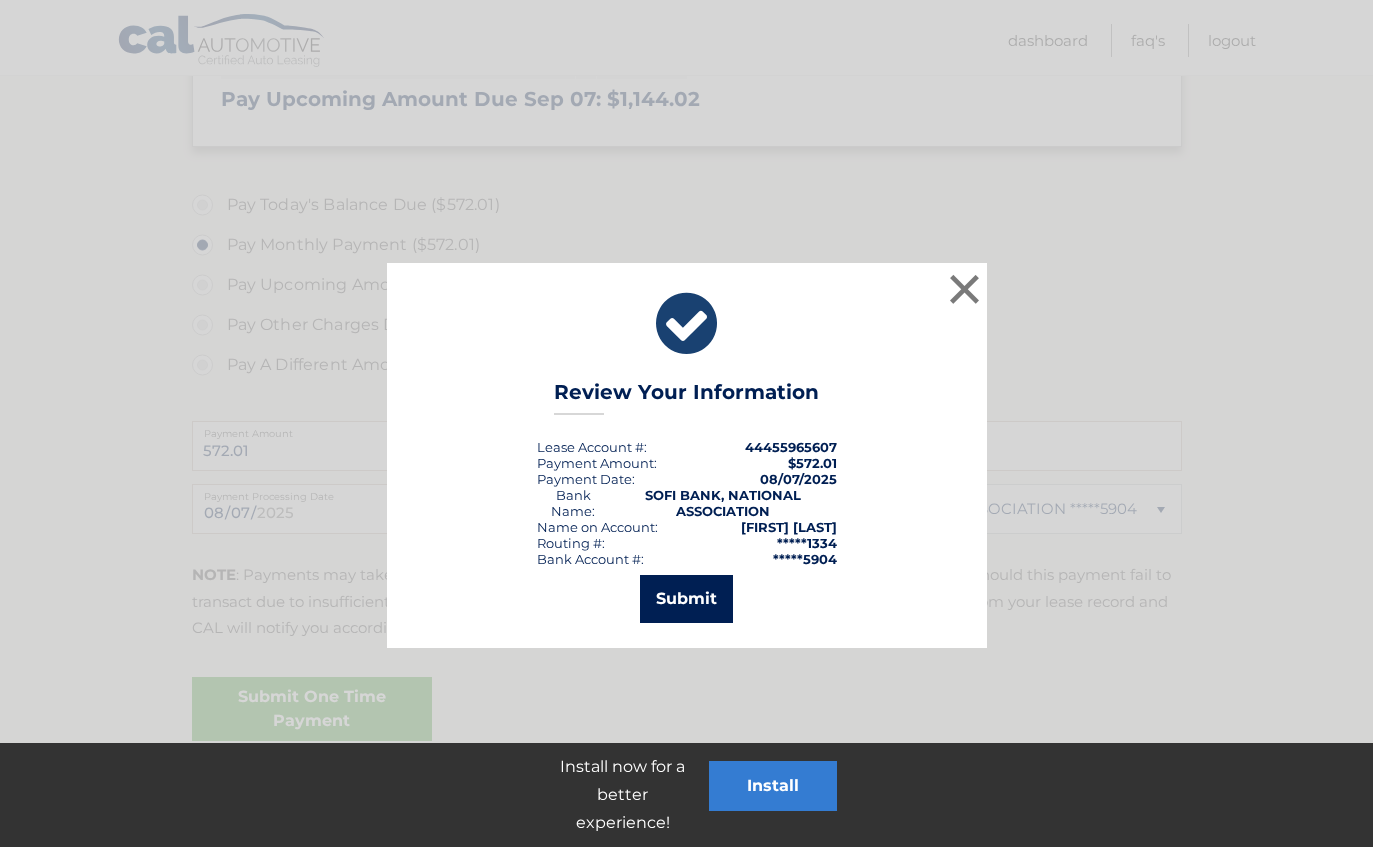 click on "Submit" at bounding box center [686, 599] 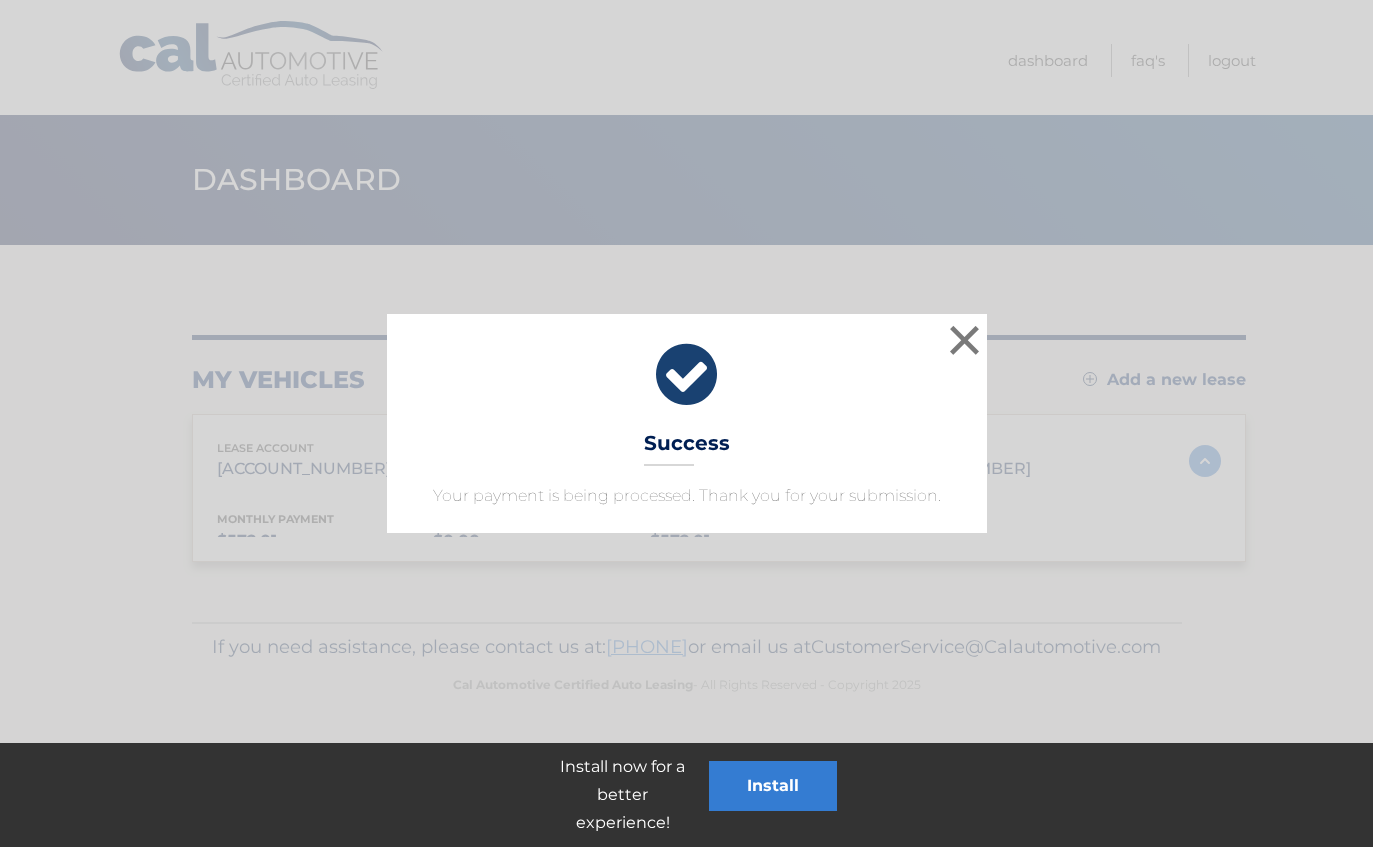 scroll, scrollTop: 0, scrollLeft: 0, axis: both 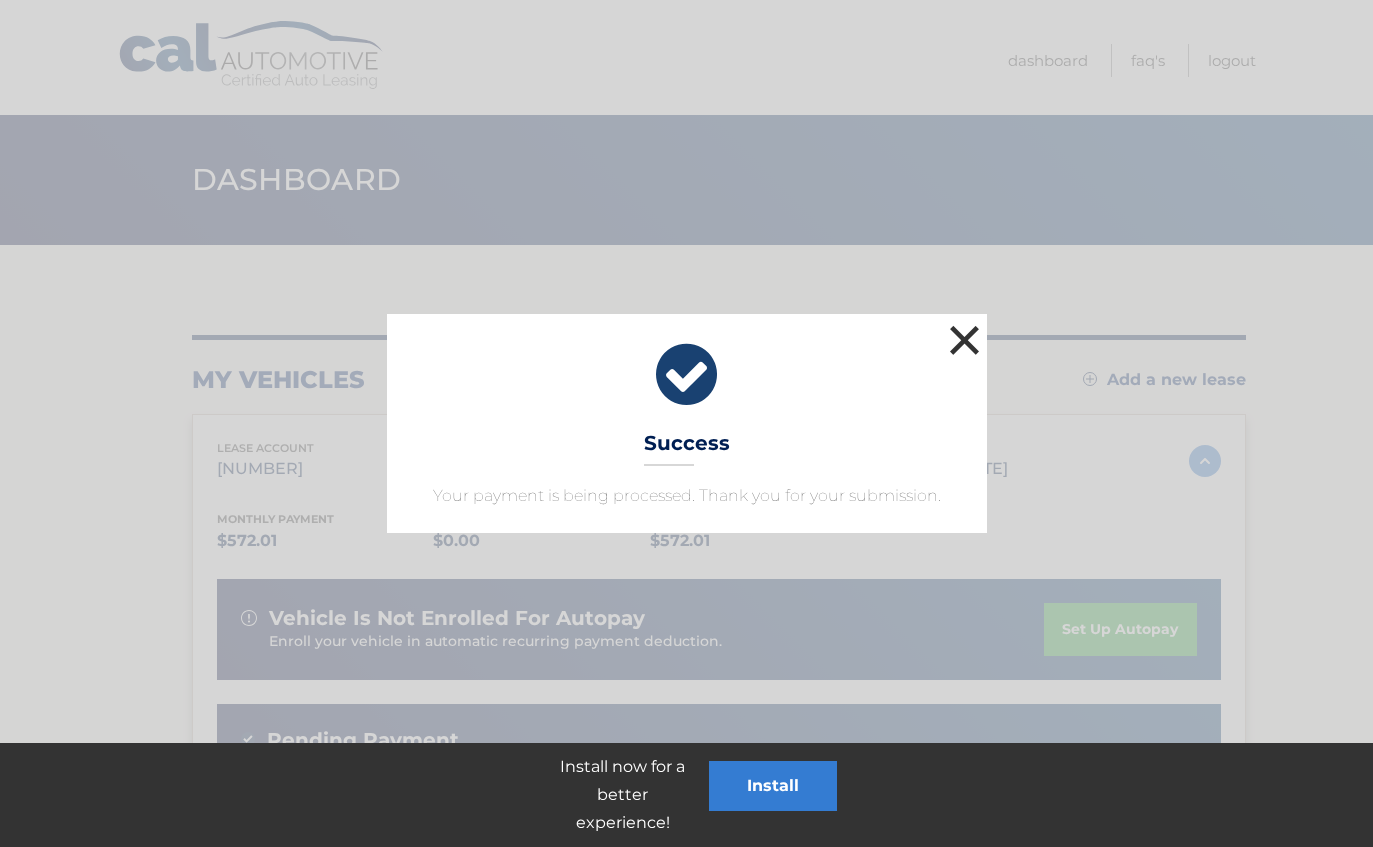 click on "×" 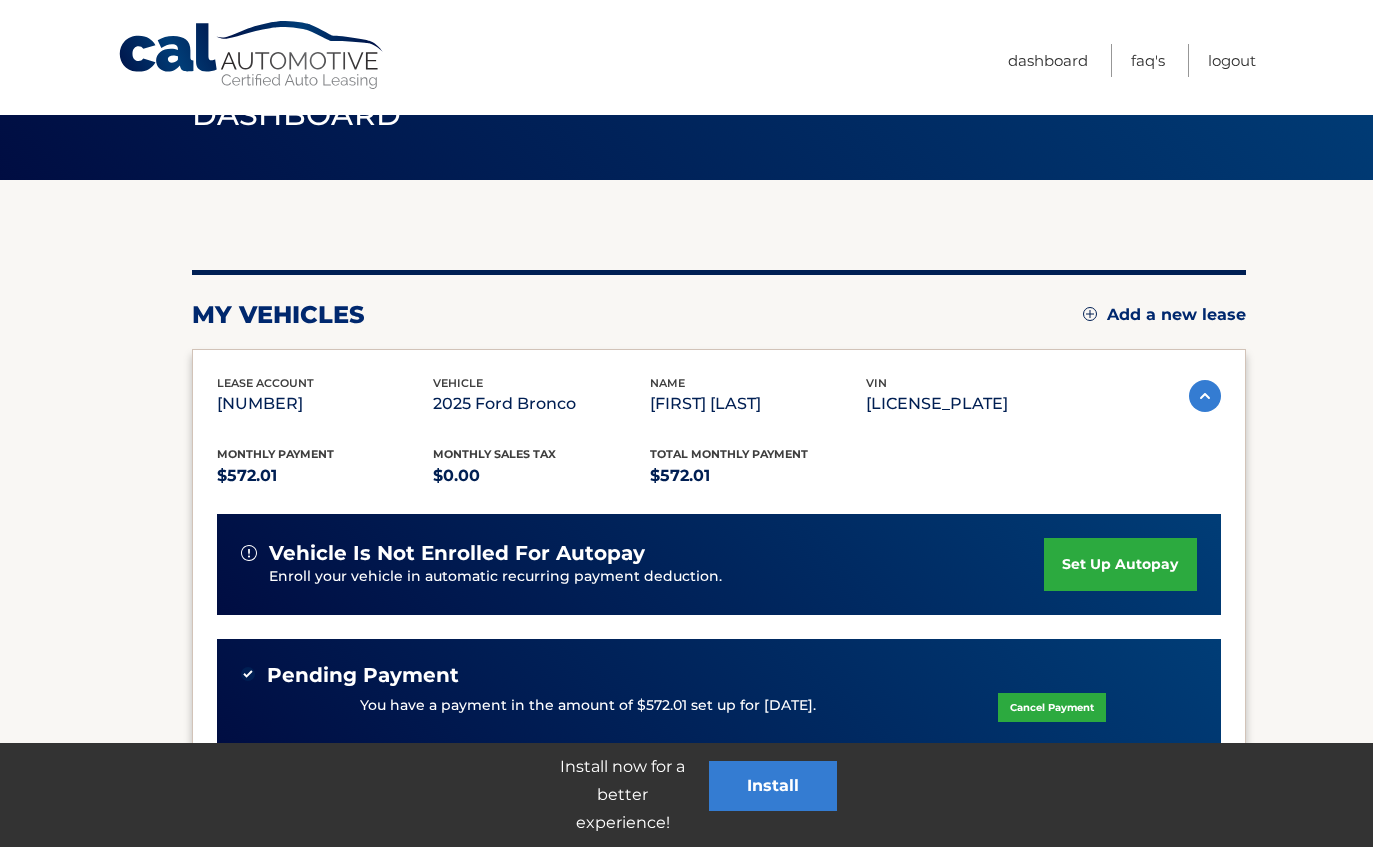 scroll, scrollTop: 117, scrollLeft: 0, axis: vertical 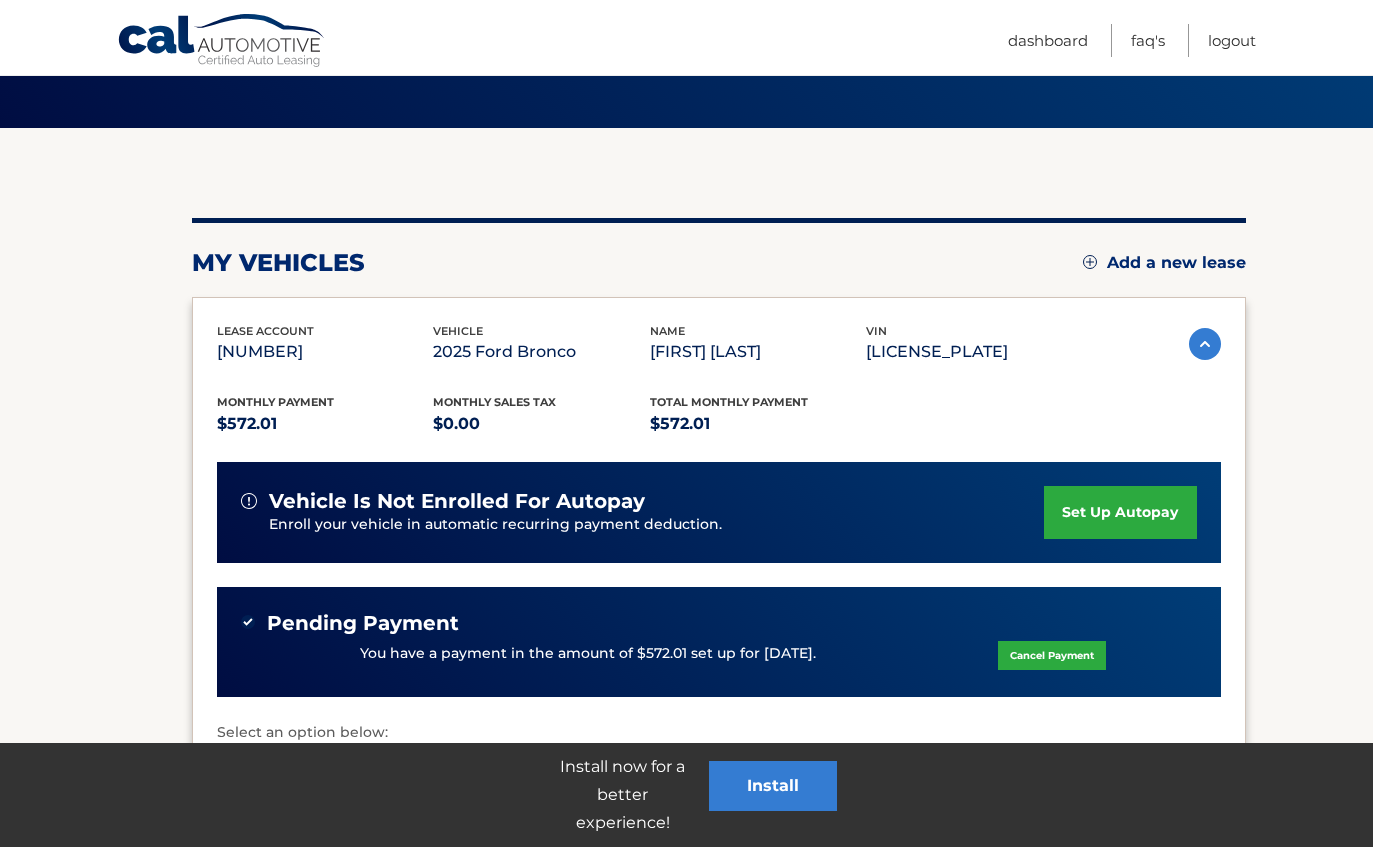 click on "set up autopay" 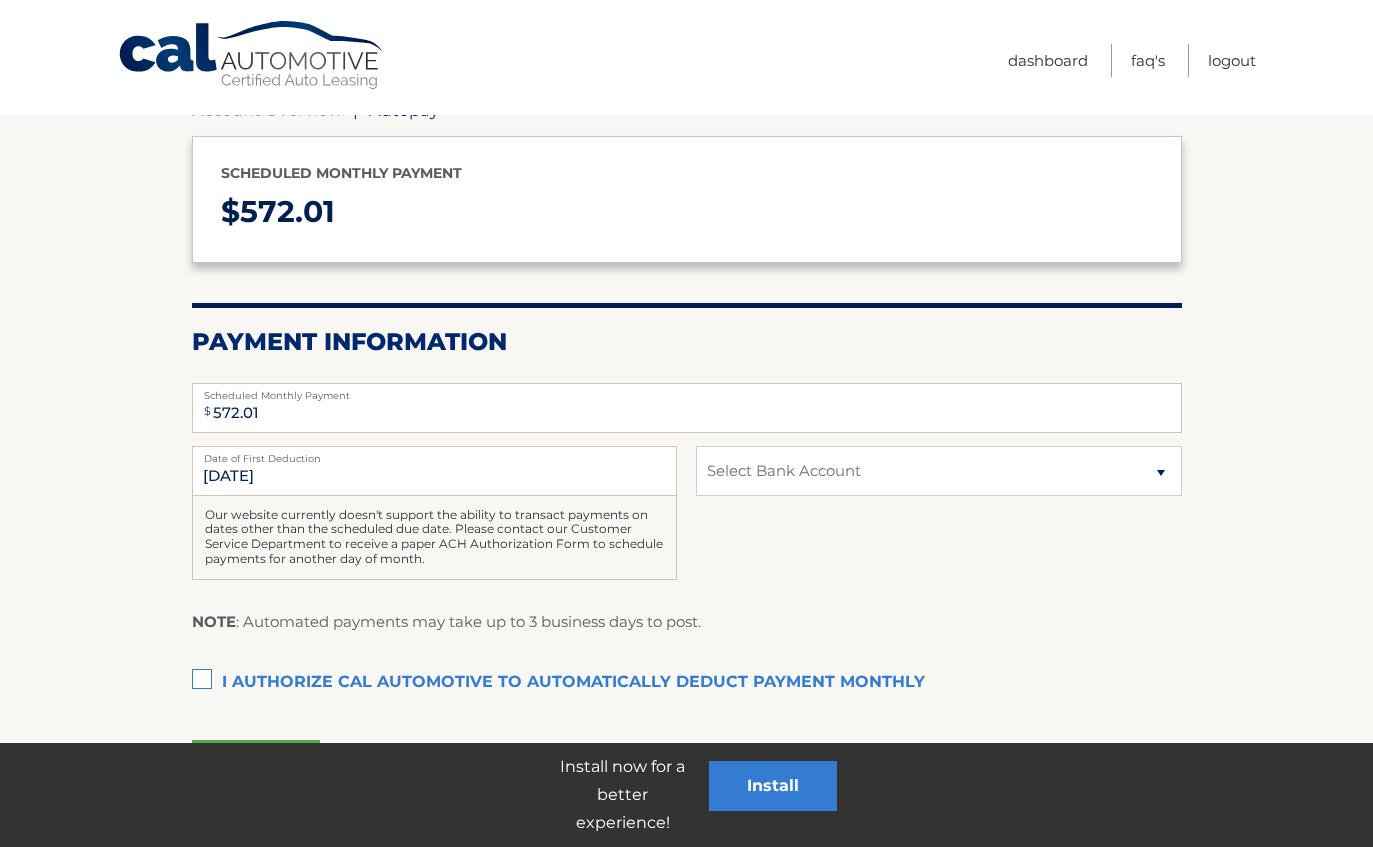 scroll, scrollTop: 232, scrollLeft: 0, axis: vertical 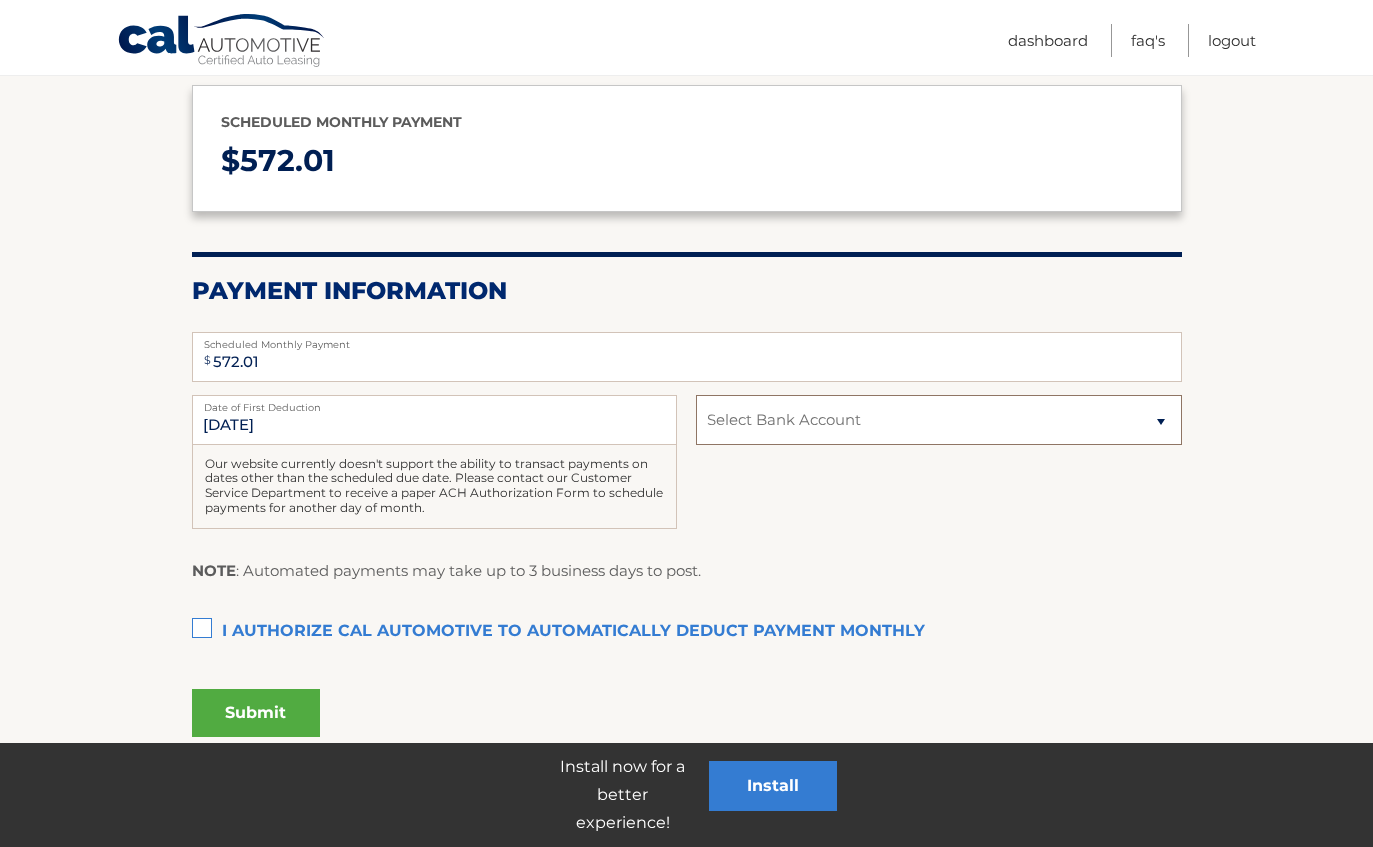 click on "Select Bank Account
Checking SOFI BANK, NATIONAL ASSOCIATION *****[LAST_FOUR] Checking SOFI BANK, NATIONAL ASSOCIATION *****[LAST_FOUR]" at bounding box center (938, 420) 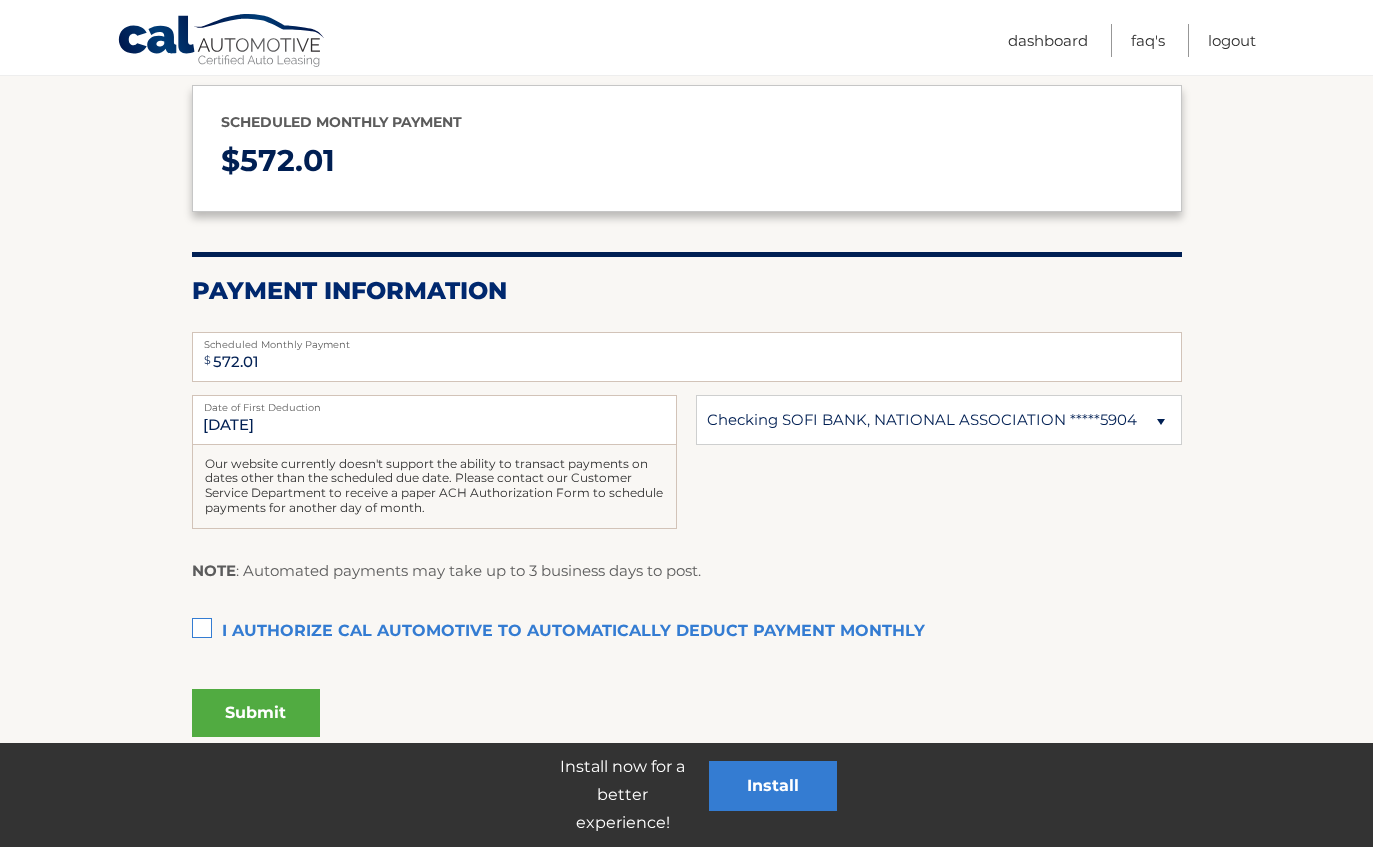 click on "I authorize cal automotive to automatically deduct payment monthly
This checkbox must be checked" at bounding box center (687, 632) 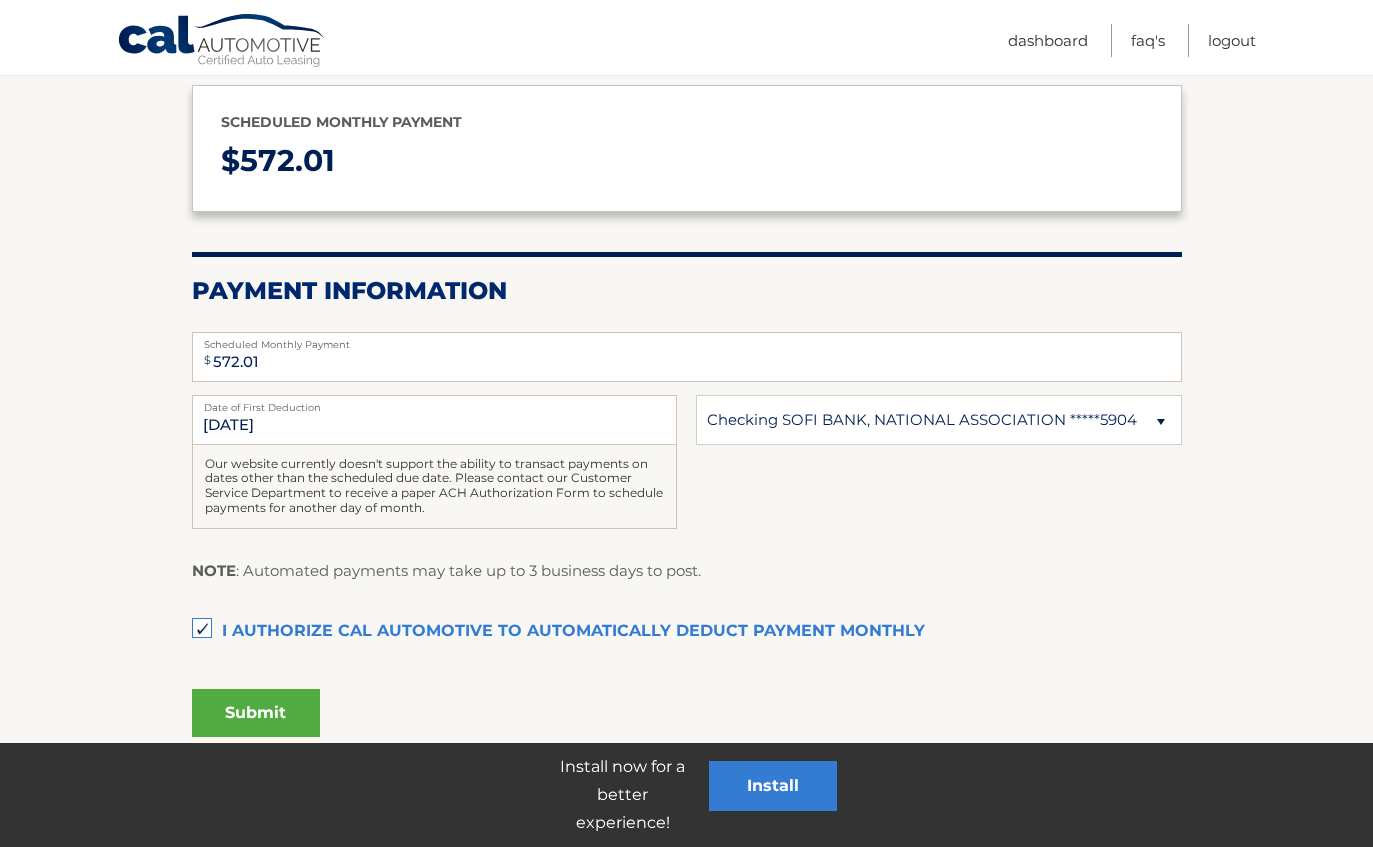 click on "Submit" at bounding box center [256, 713] 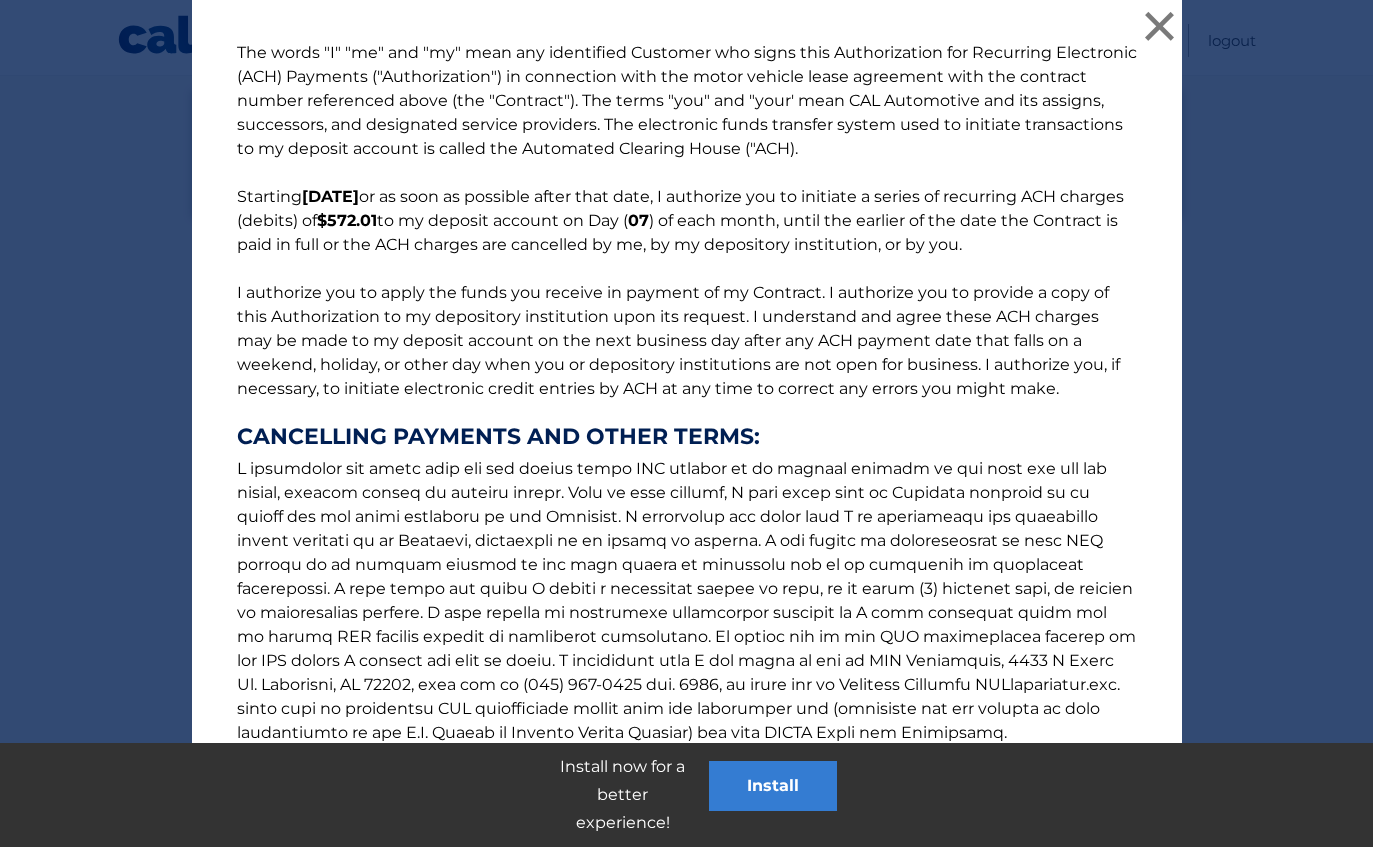 click on "I agree to all terms and conditions in this authorization for recurring electronic (ACH) payments." at bounding box center (635, 780) 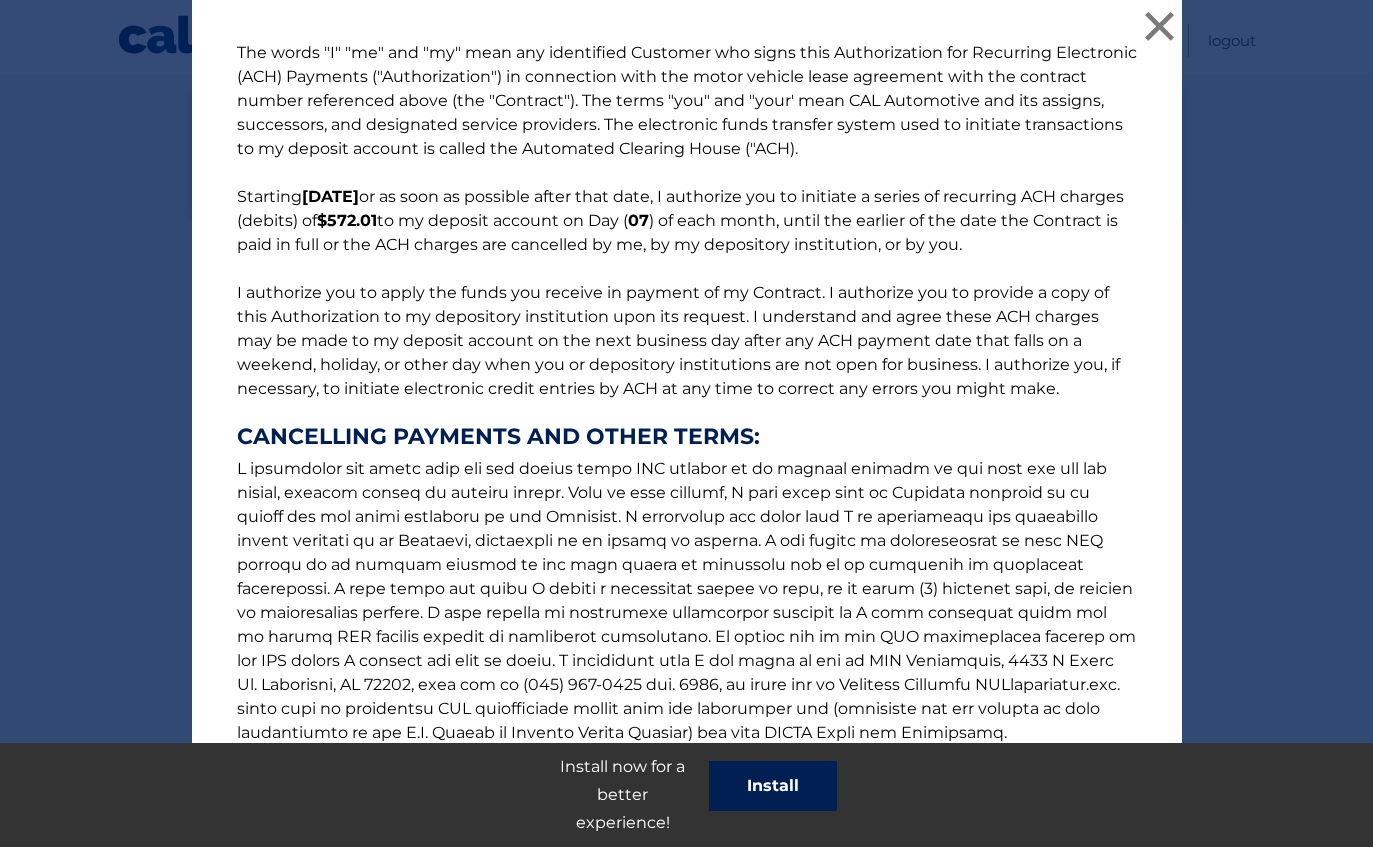click on "Install" at bounding box center [773, 786] 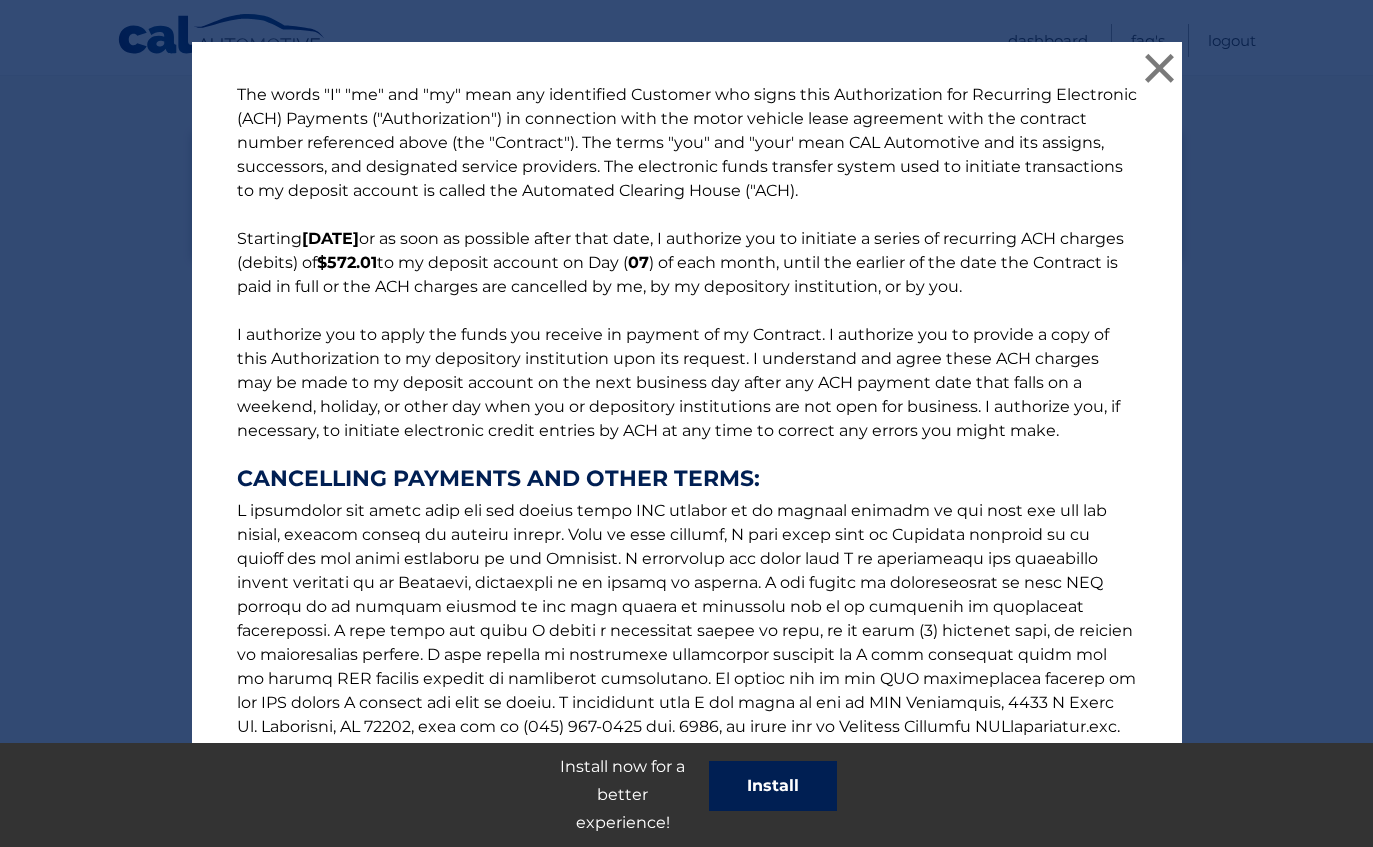 scroll, scrollTop: 290, scrollLeft: 0, axis: vertical 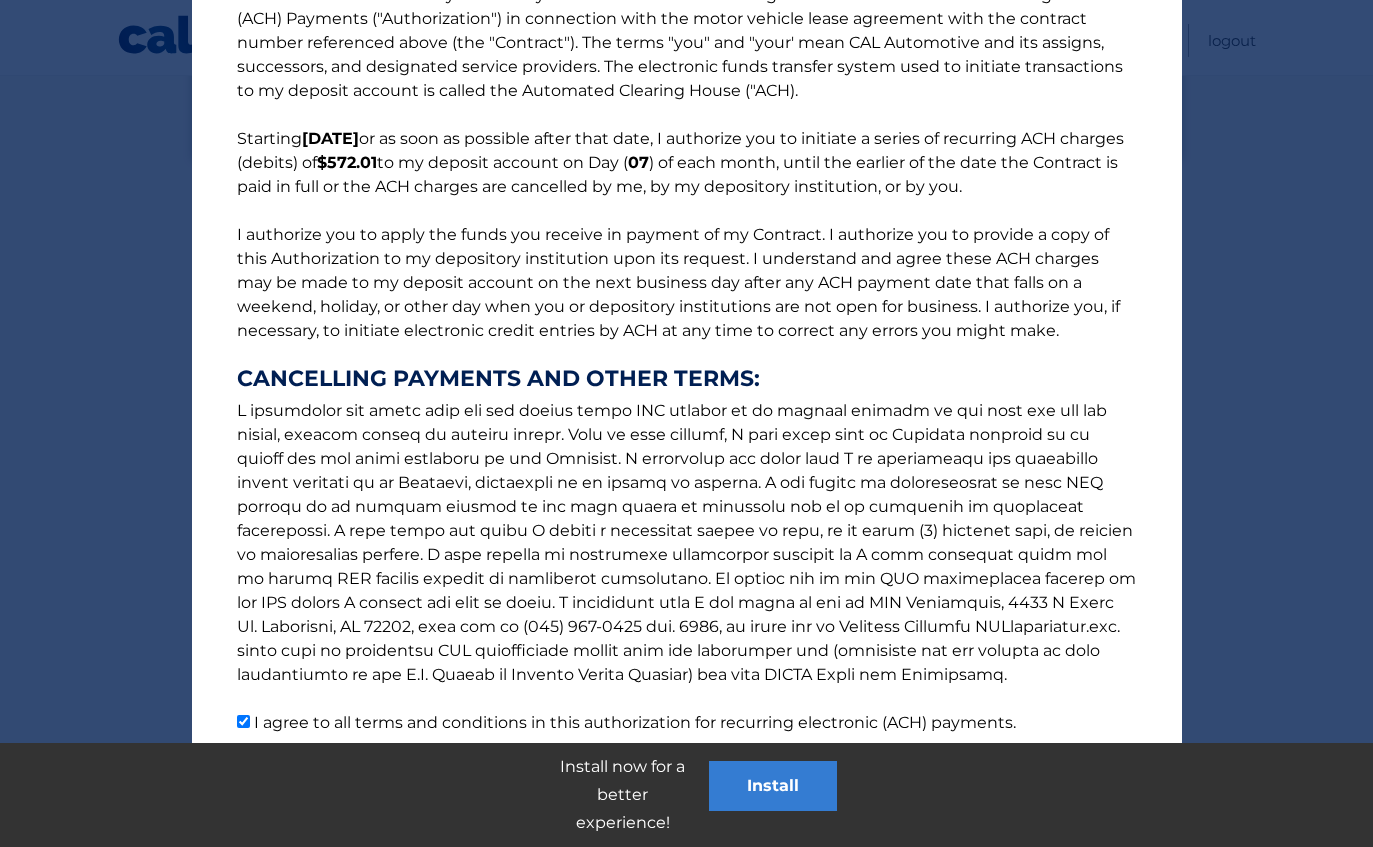 click on "Accept" at bounding box center [613, 807] 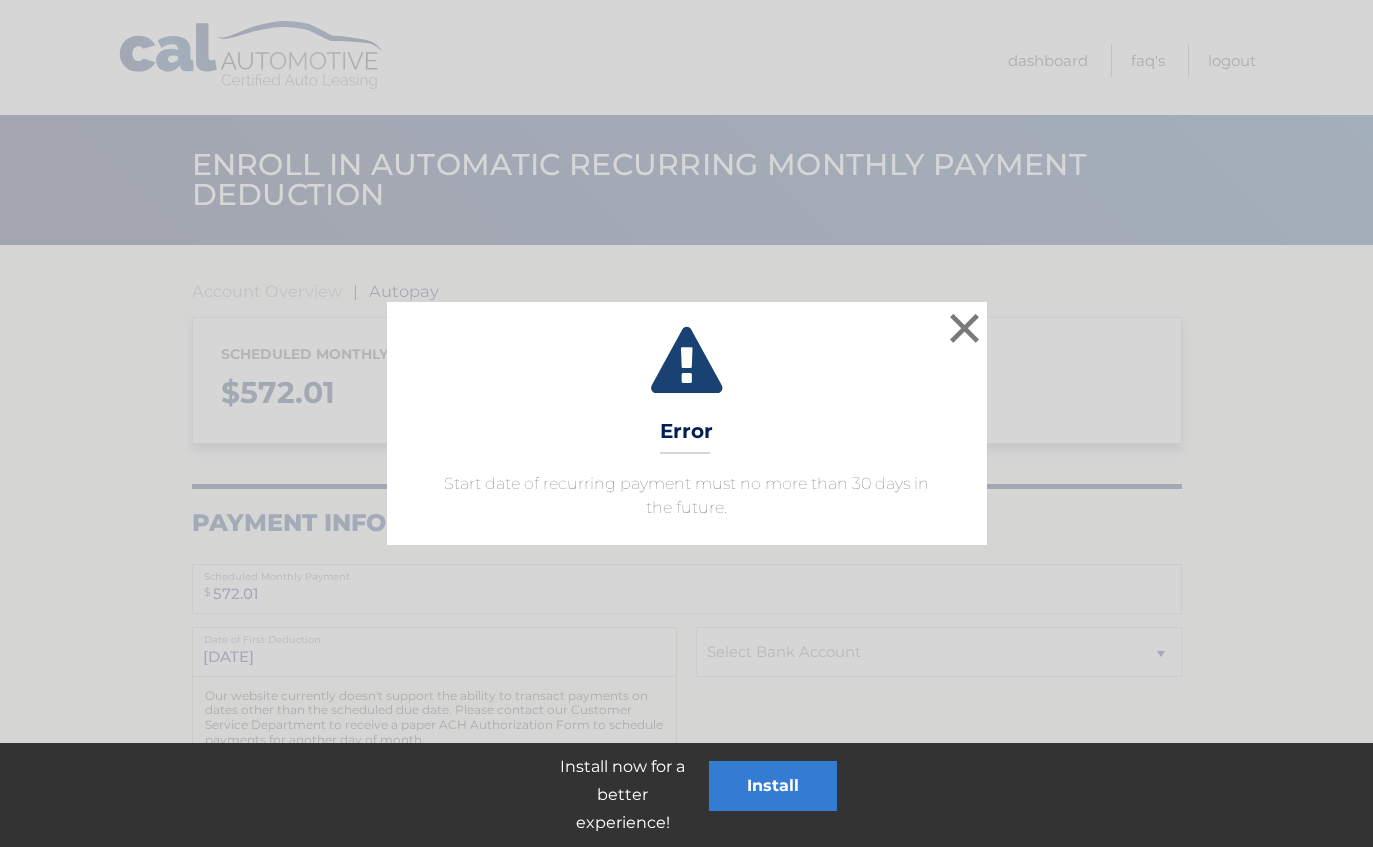 scroll, scrollTop: 0, scrollLeft: 0, axis: both 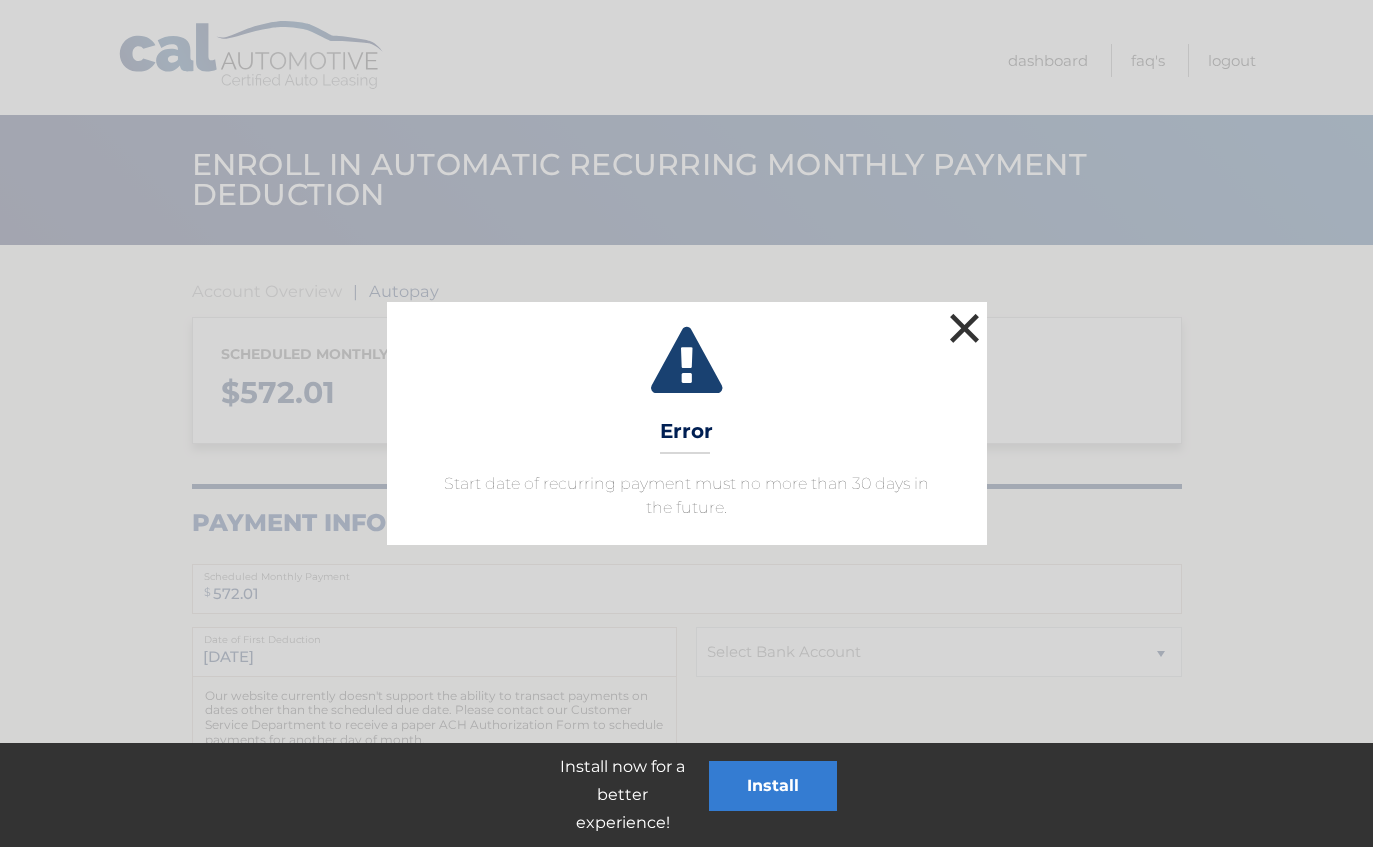 click on "×" at bounding box center (965, 328) 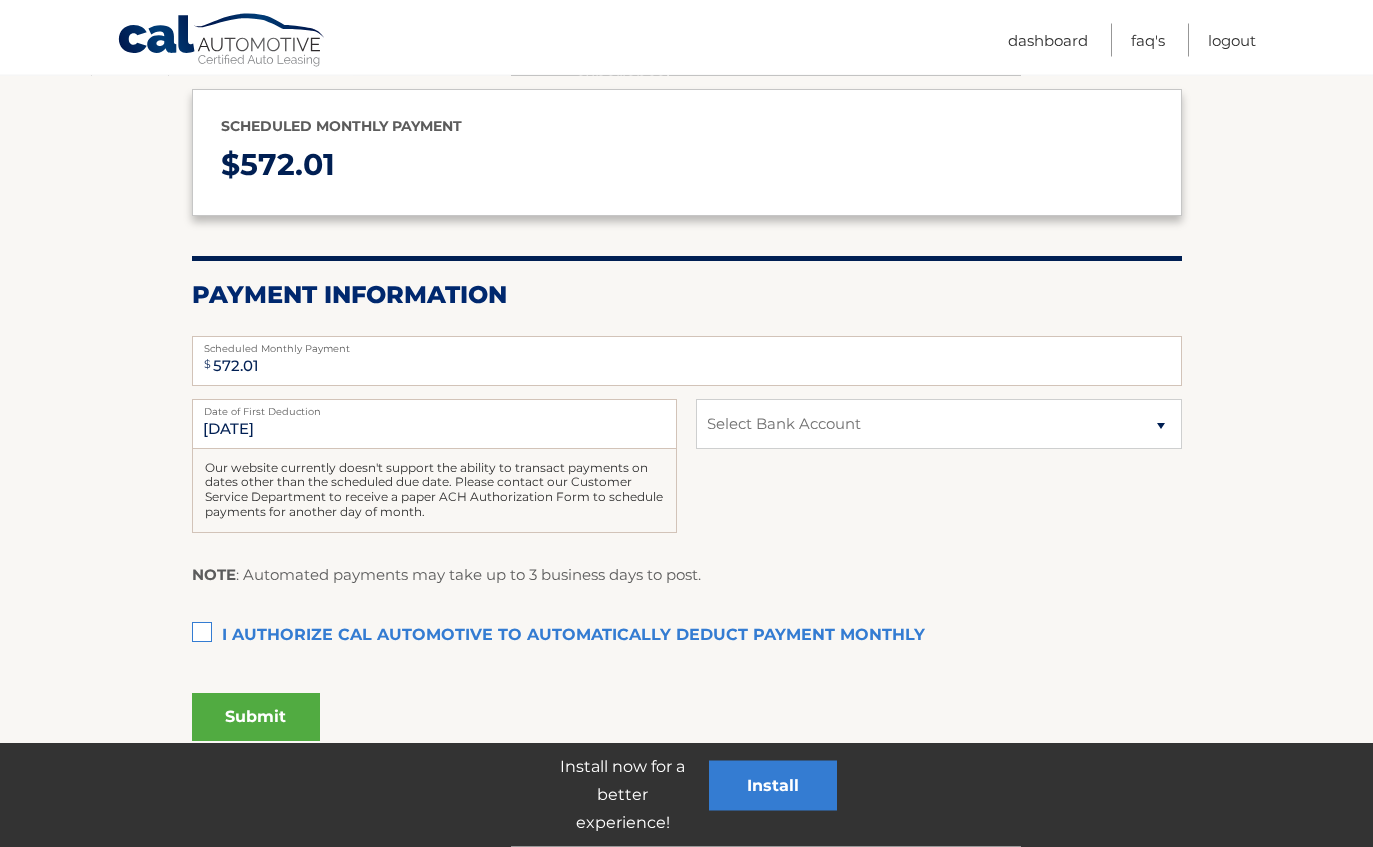 scroll, scrollTop: 232, scrollLeft: 0, axis: vertical 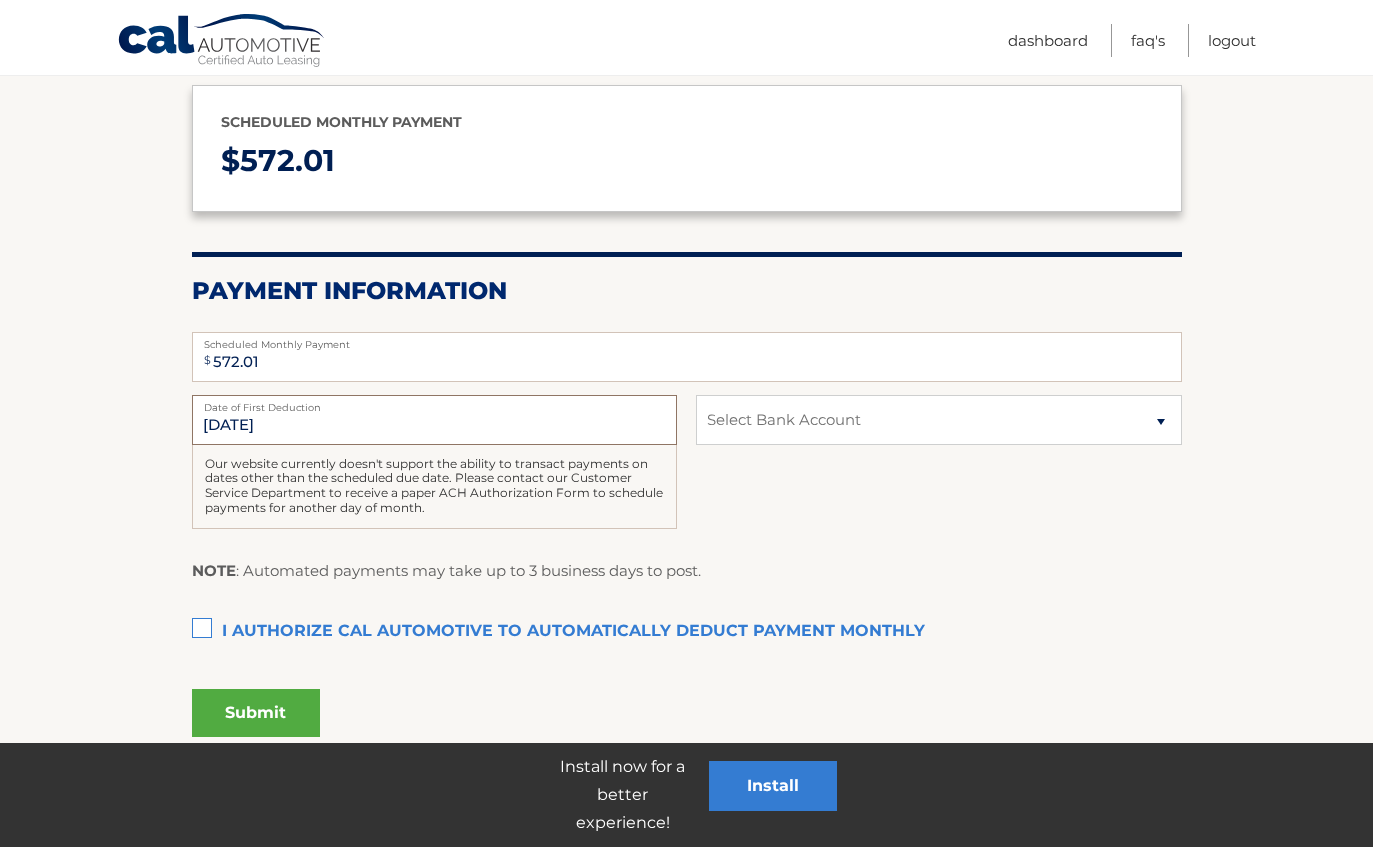 click on "[DATE]" at bounding box center (434, 420) 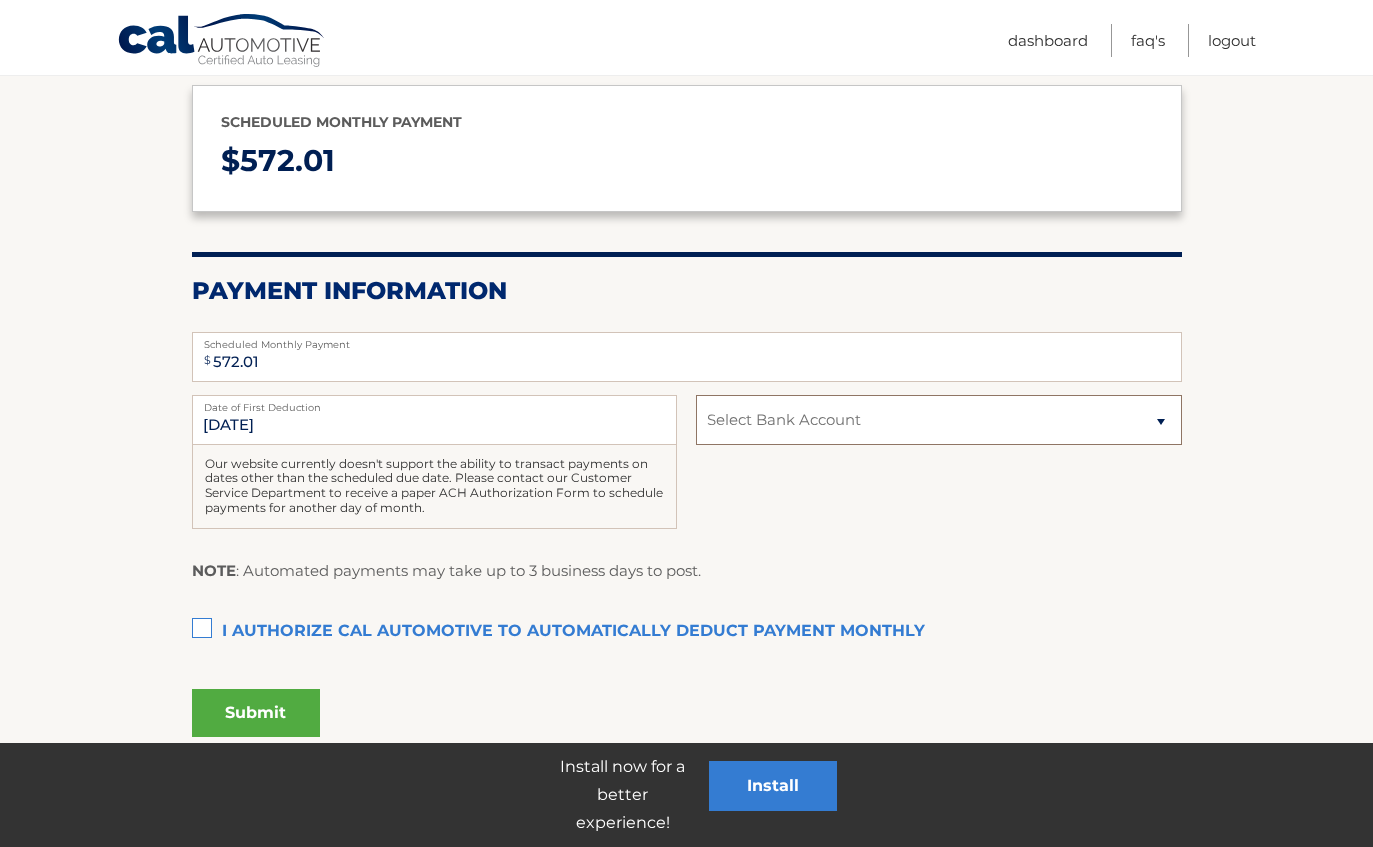 click on "Select Bank Account
Checking [BANK NAME], [BANK TYPE] *****5904 Checking [BANK NAME], [BANK TYPE] *****5904" at bounding box center [938, 420] 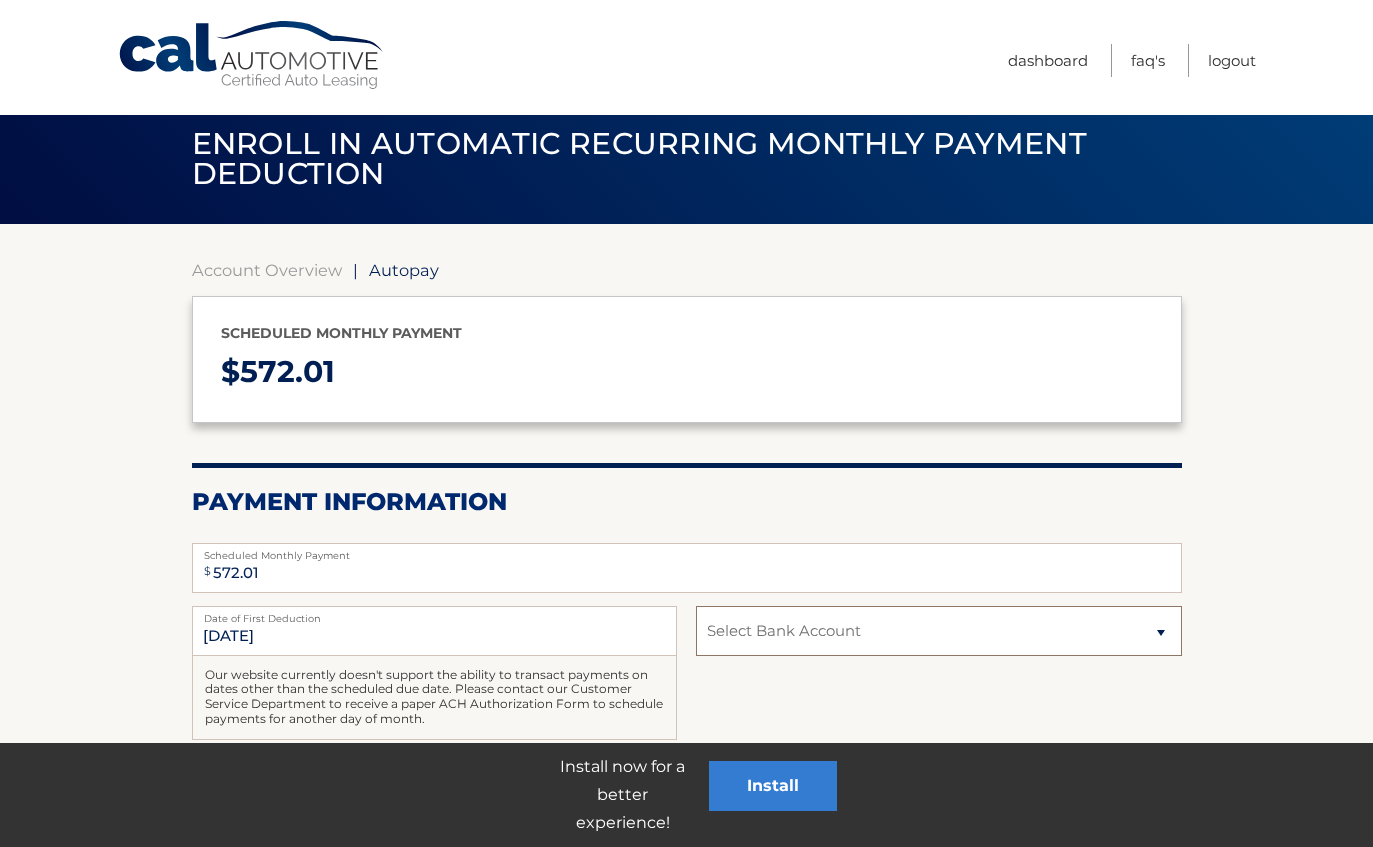 scroll, scrollTop: 0, scrollLeft: 0, axis: both 